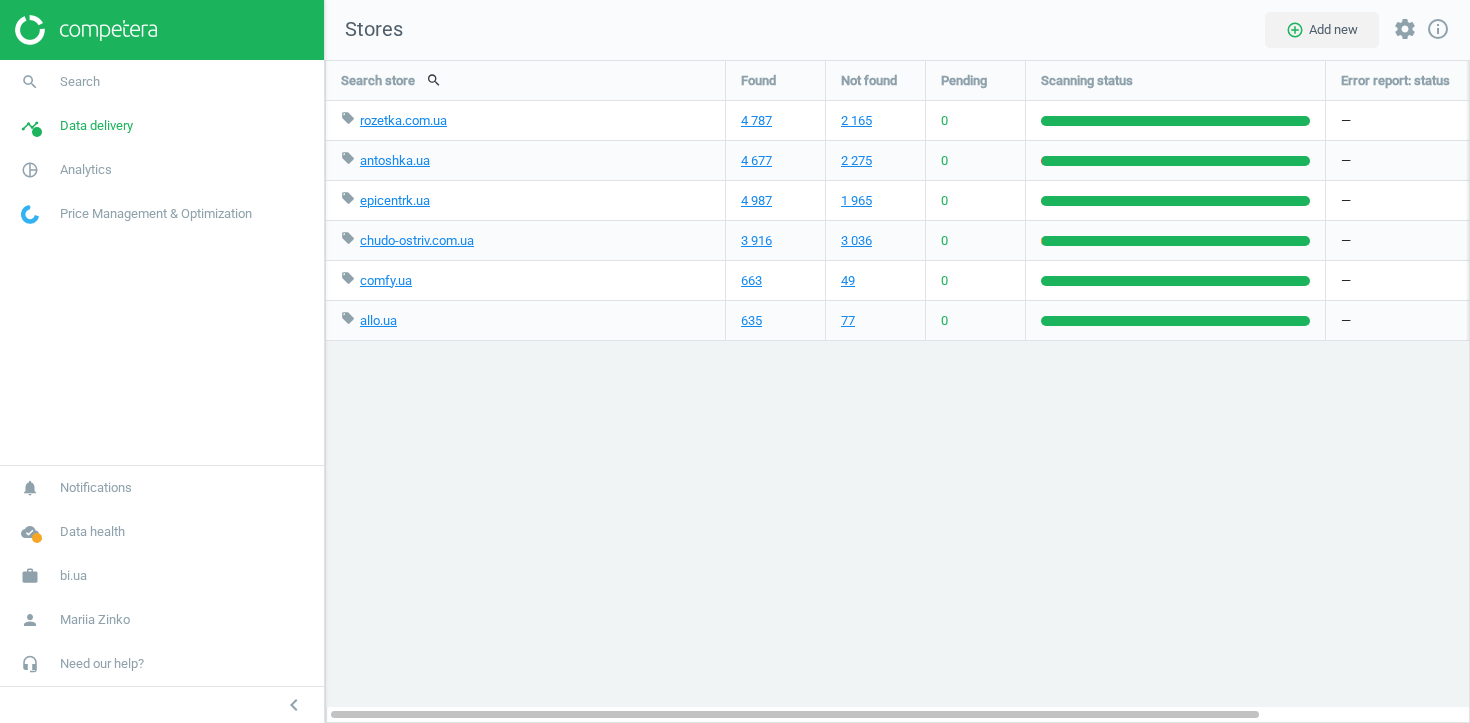 scroll, scrollTop: 0, scrollLeft: 0, axis: both 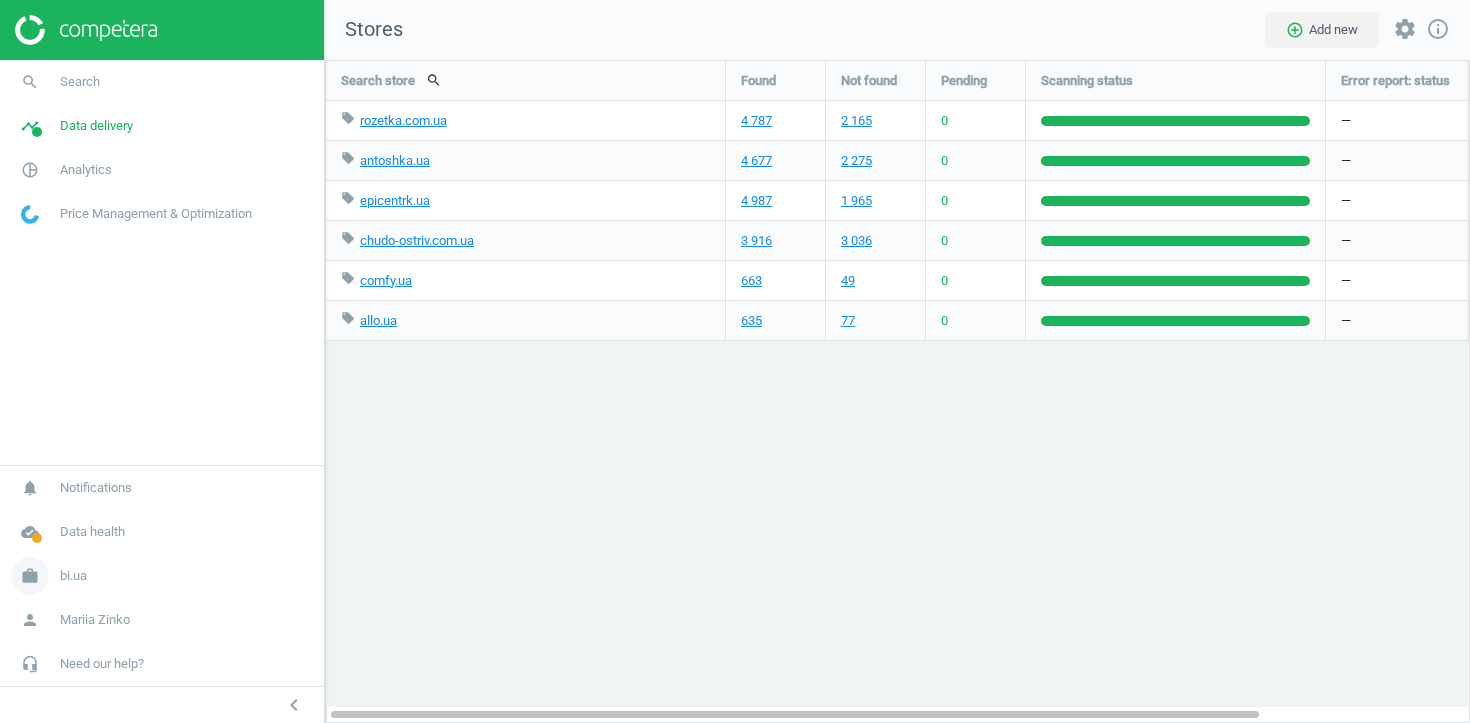 click on "bi.ua" at bounding box center [73, 576] 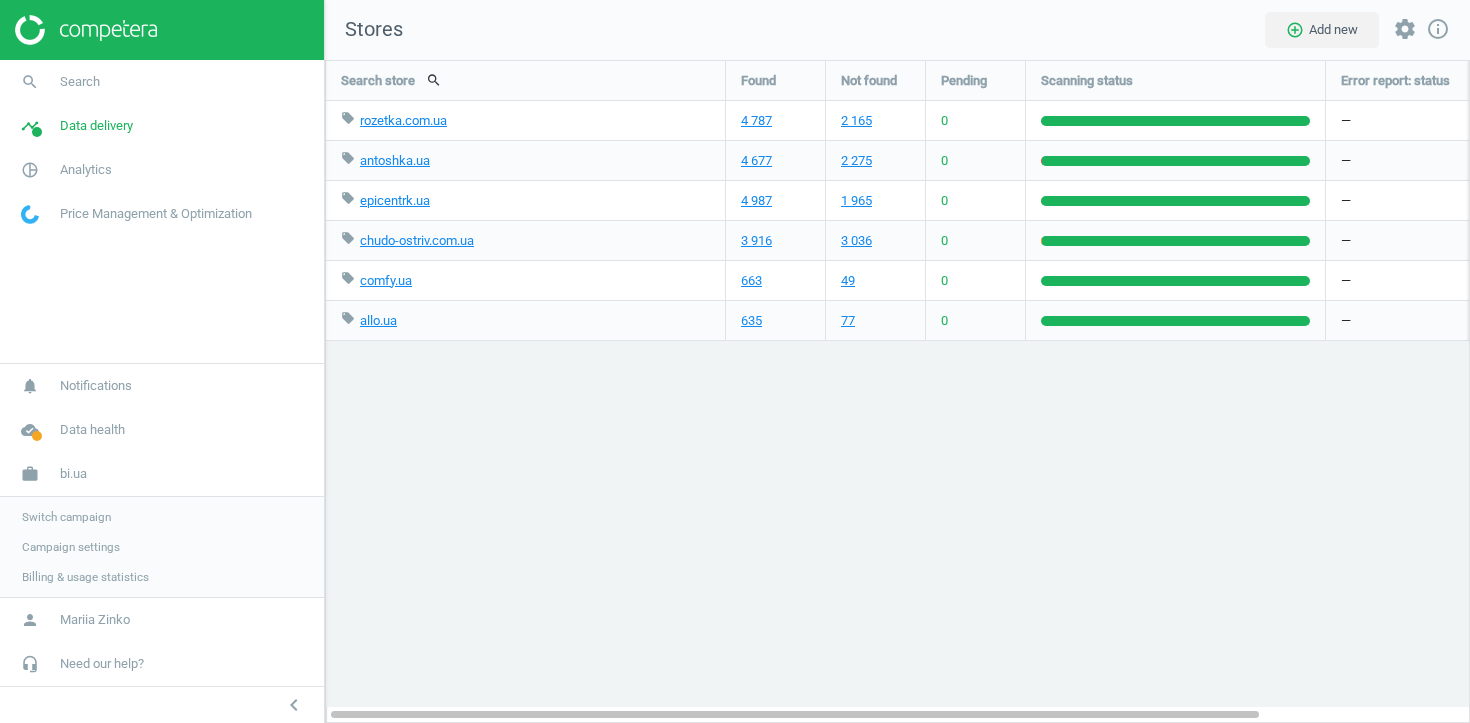 click on "Campaign settings" at bounding box center [71, 547] 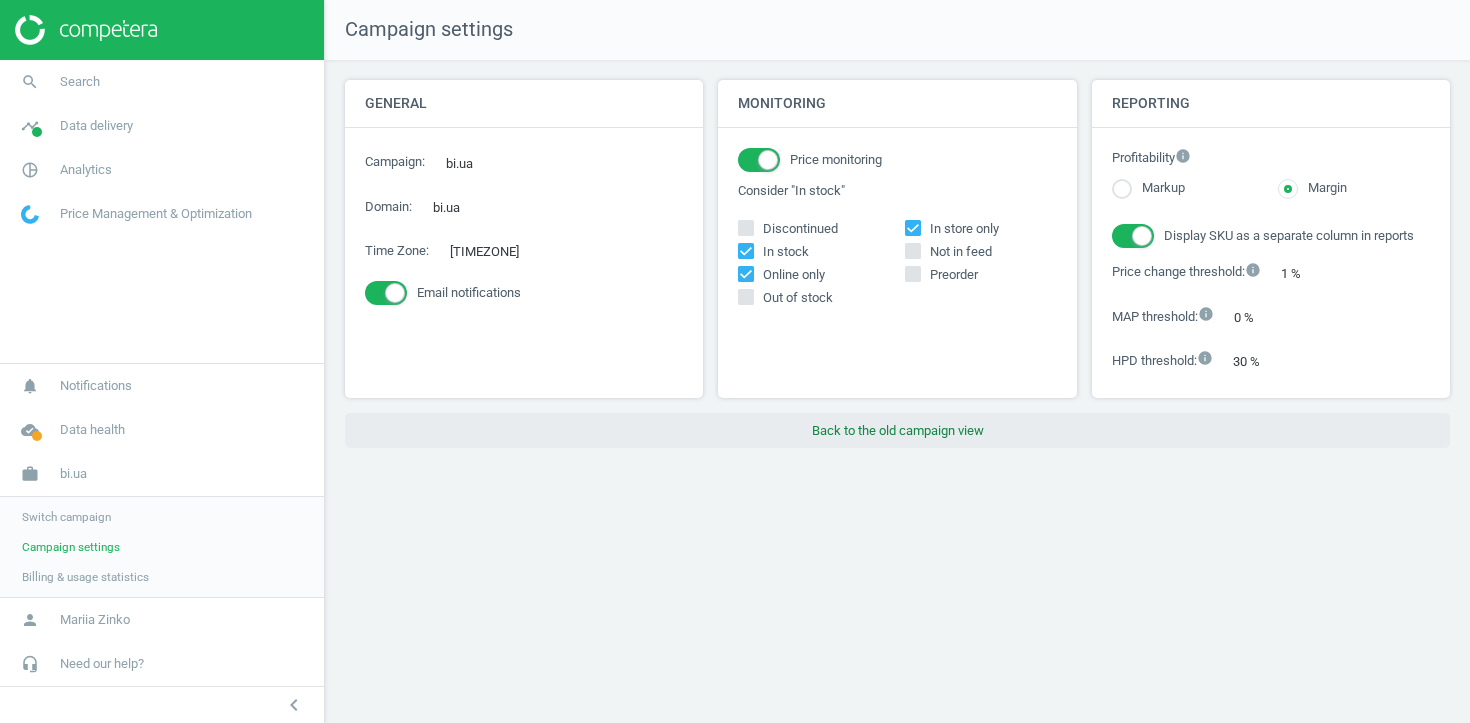 click on "Back to the old campaign view" at bounding box center (897, 431) 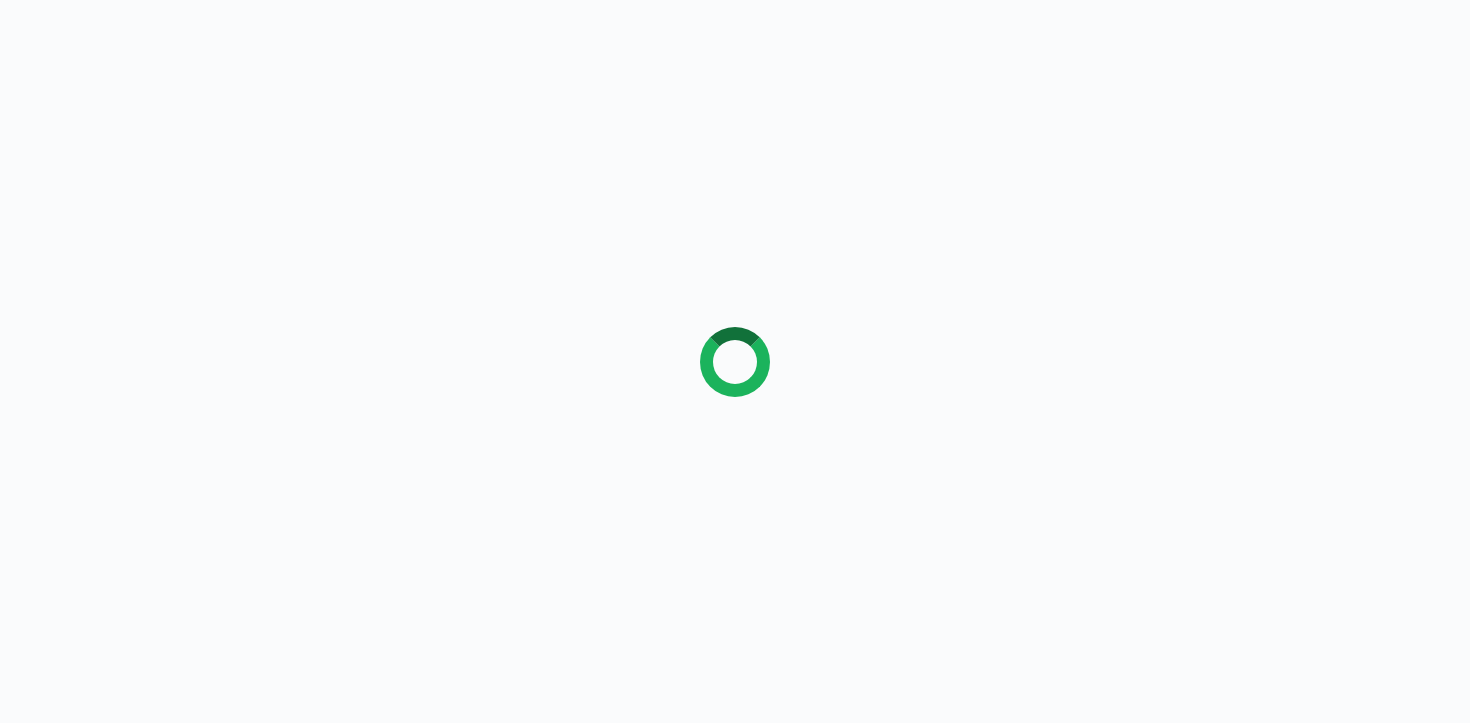 scroll, scrollTop: 0, scrollLeft: 0, axis: both 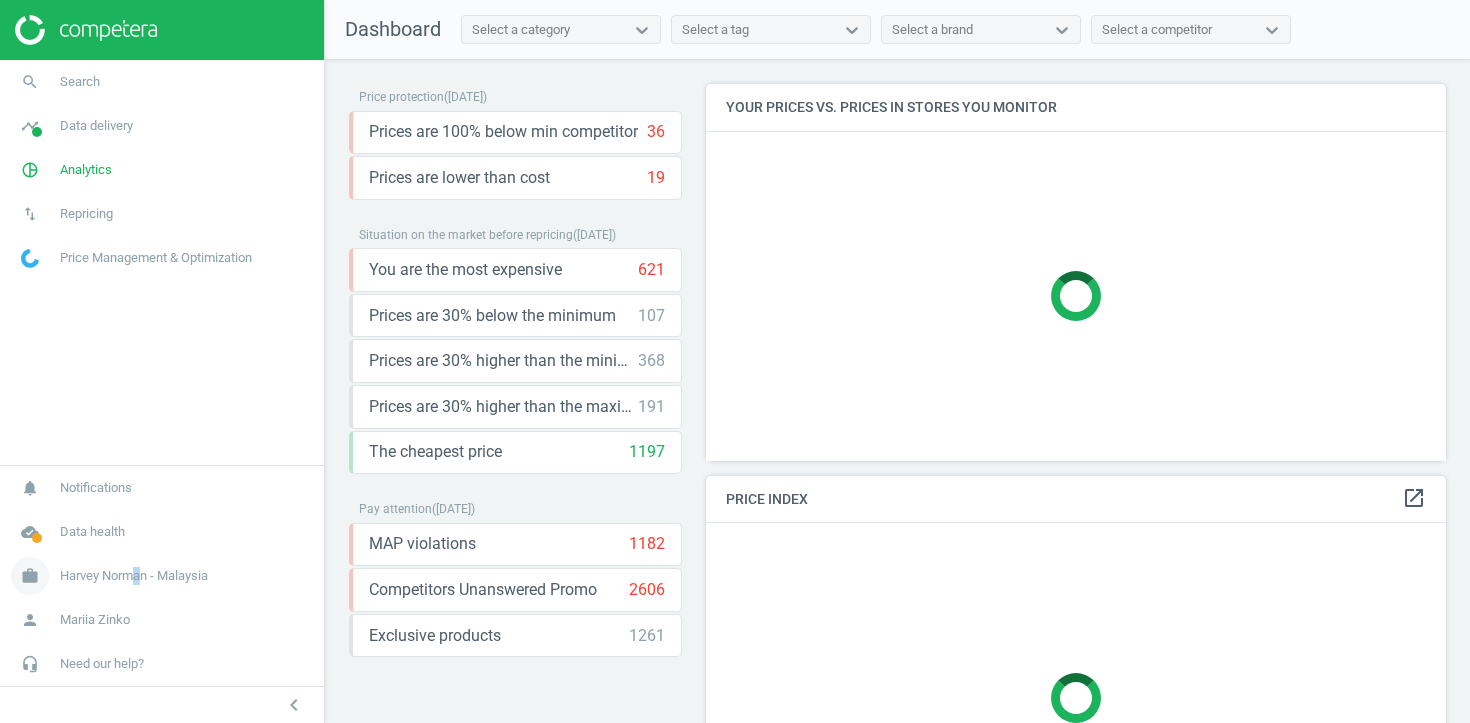 click on "Harvey Norman - Malaysia" at bounding box center (134, 576) 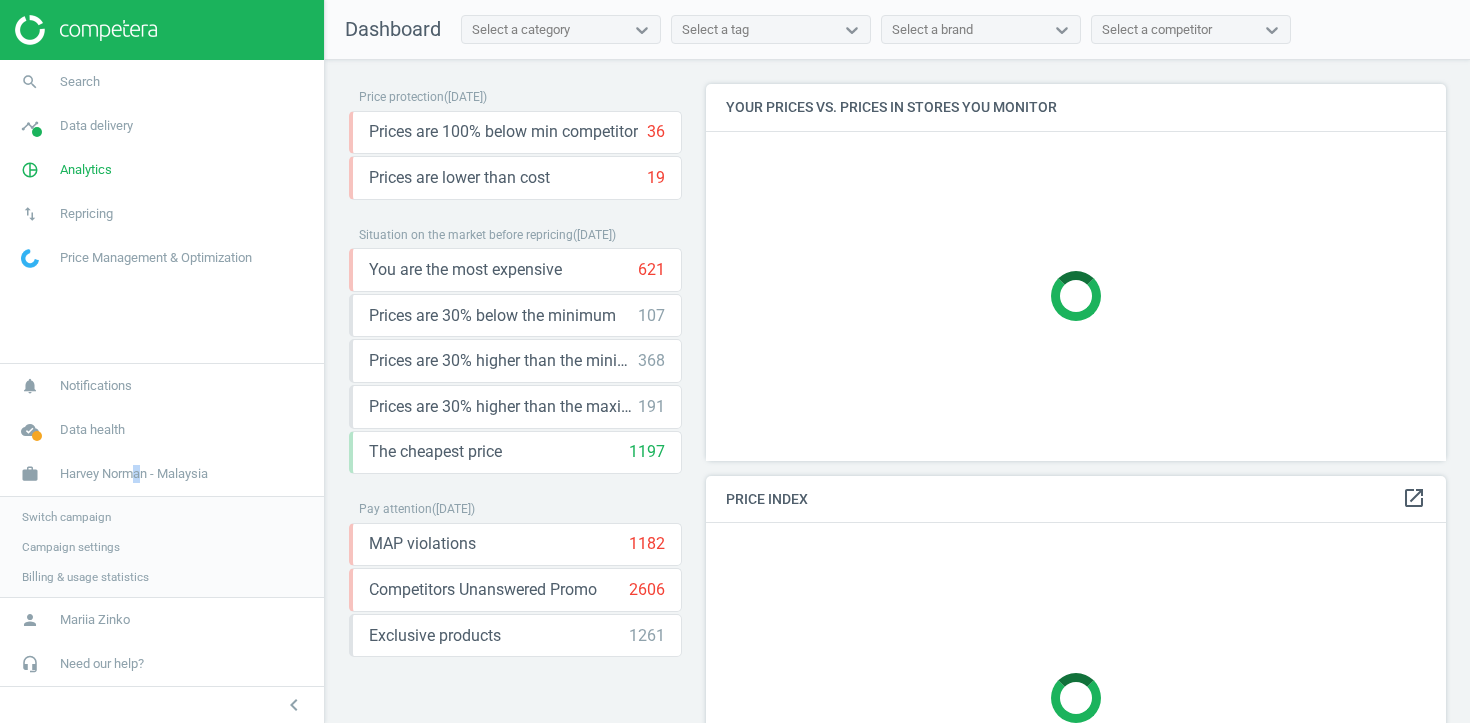 click on "Campaign settings" at bounding box center (71, 547) 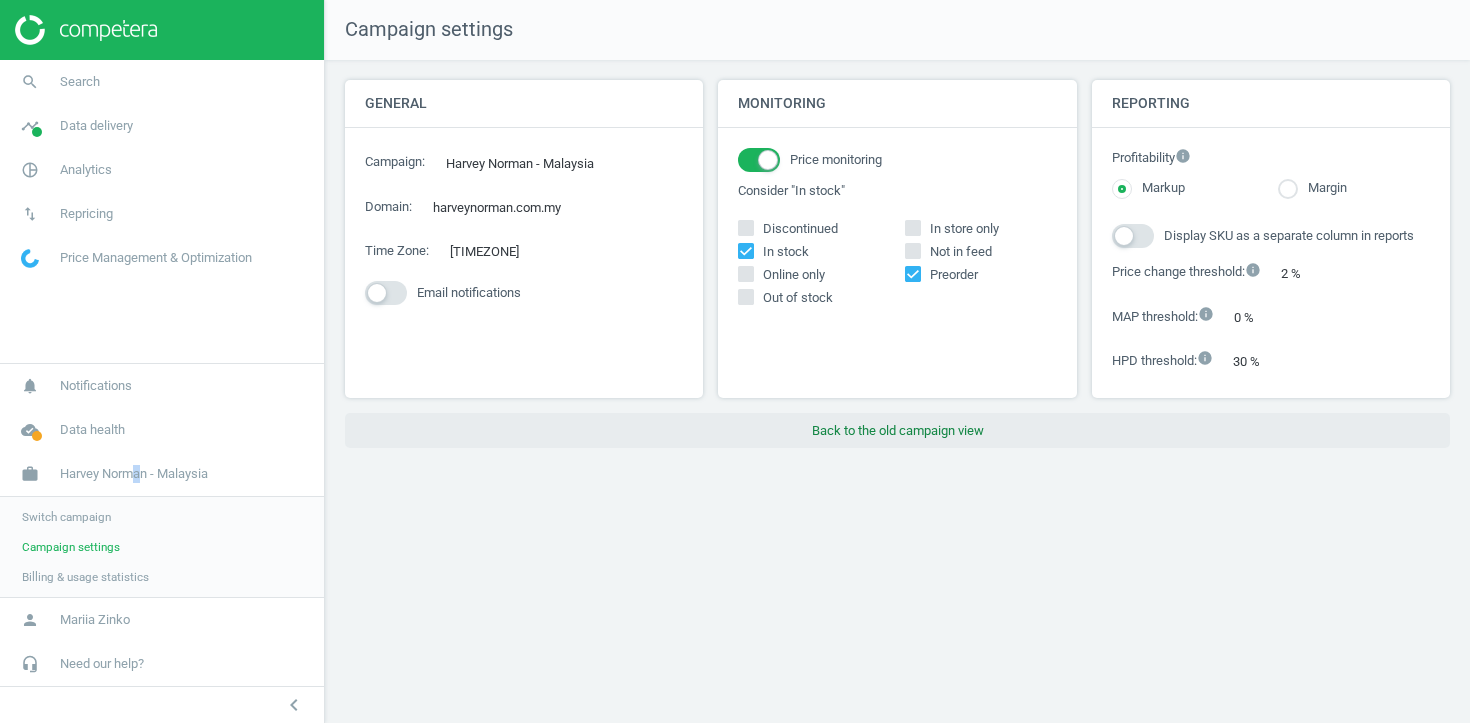 click on "Back to the old campaign view" at bounding box center (897, 431) 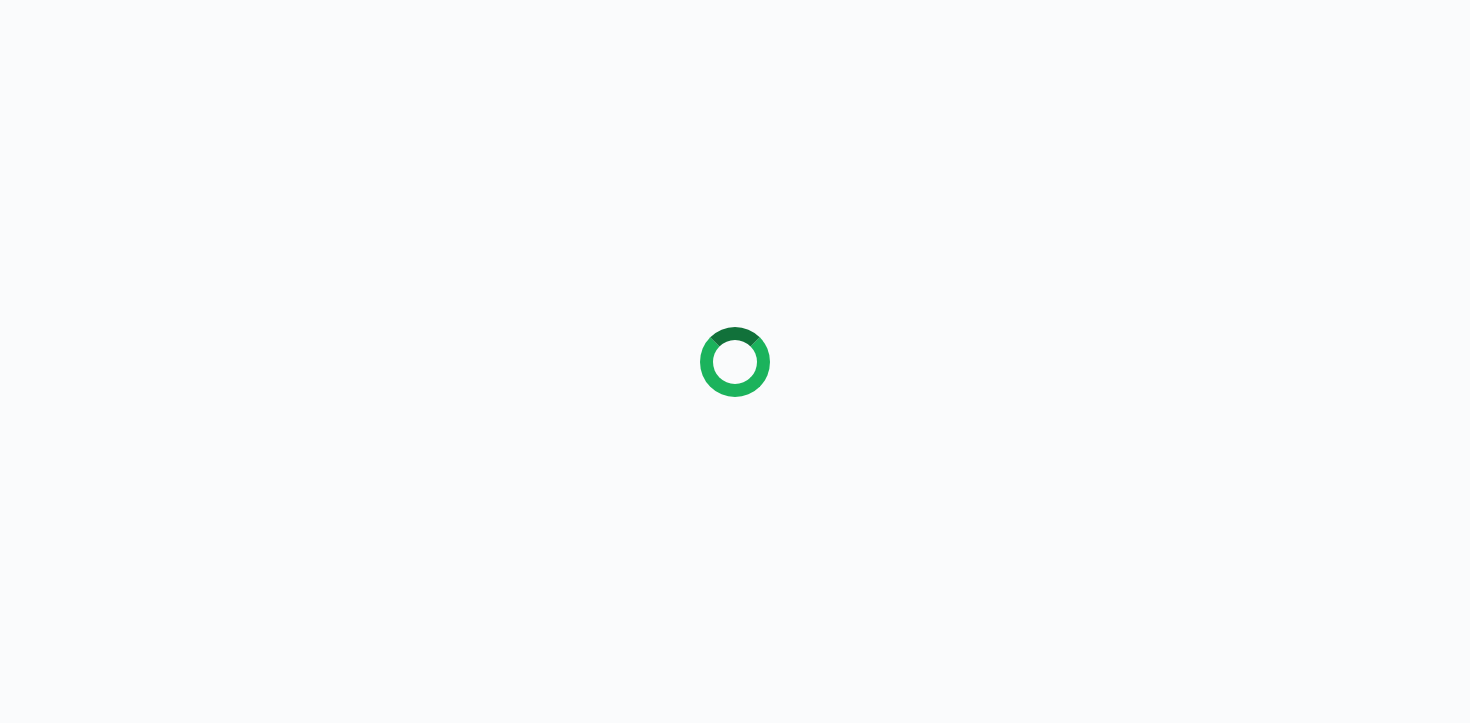 scroll, scrollTop: 0, scrollLeft: 0, axis: both 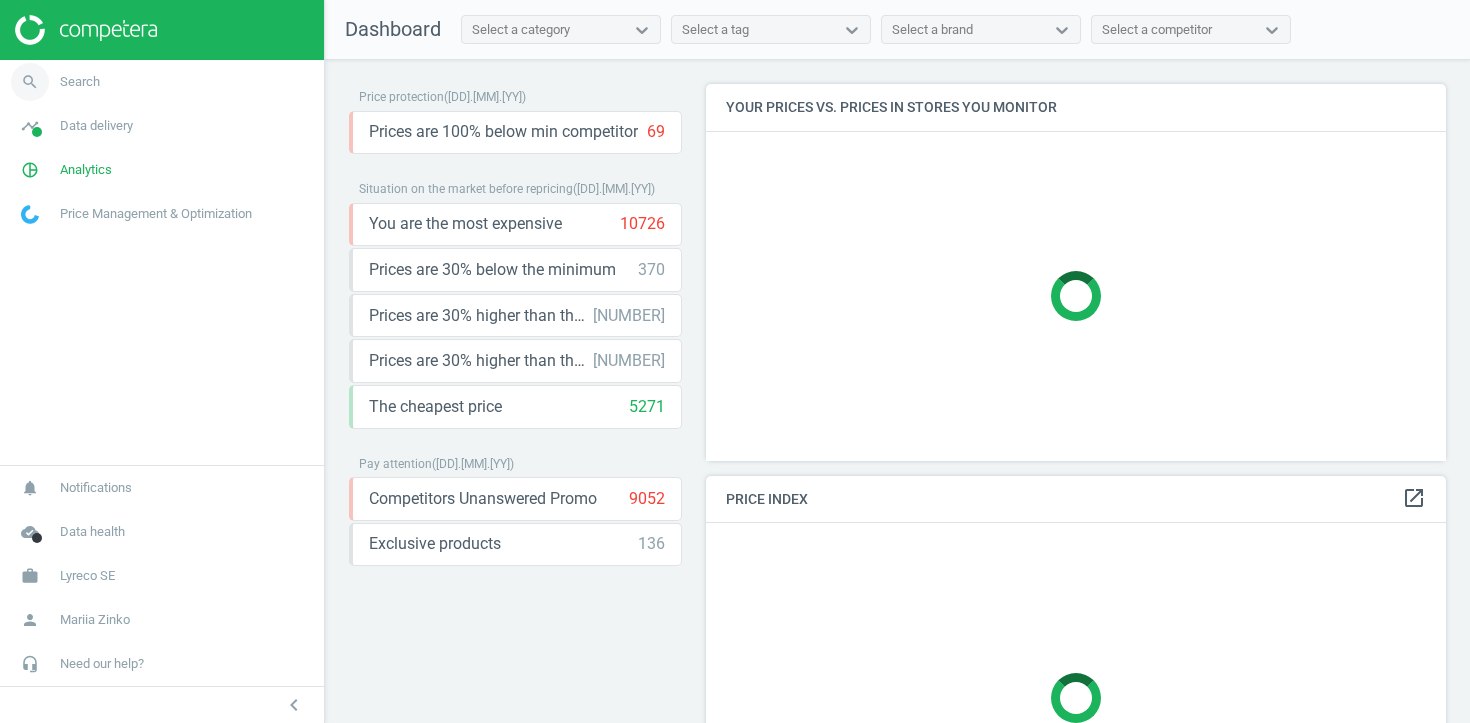 click on "search Search" at bounding box center [162, 82] 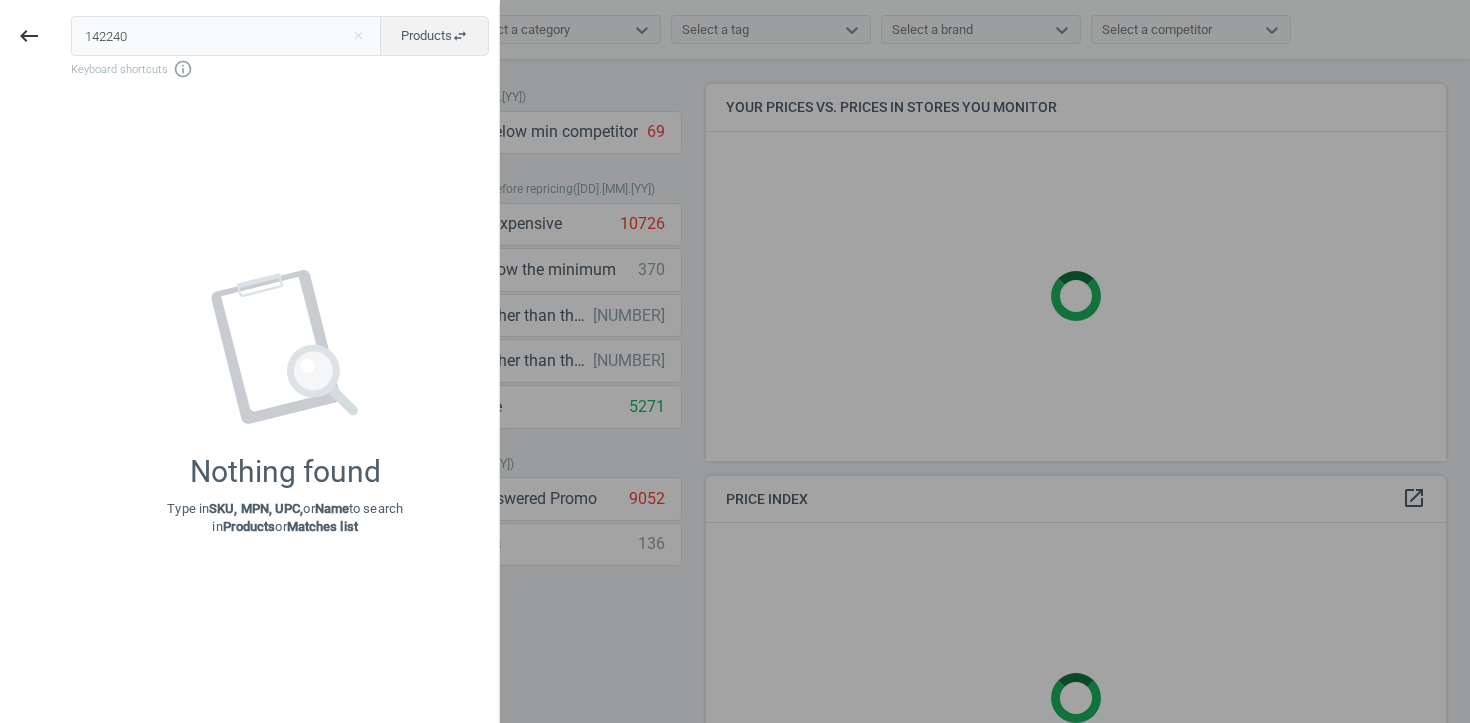 type on "142240" 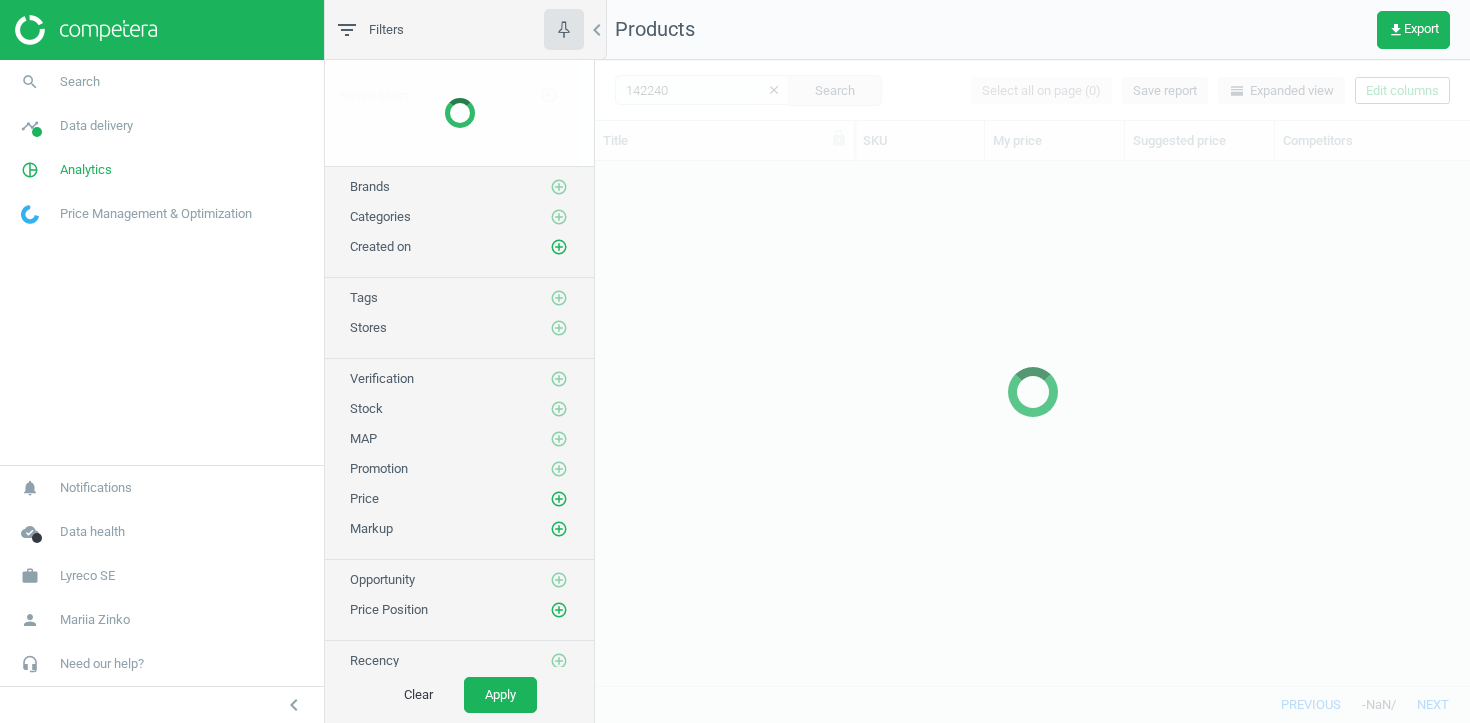 scroll, scrollTop: 1, scrollLeft: 1, axis: both 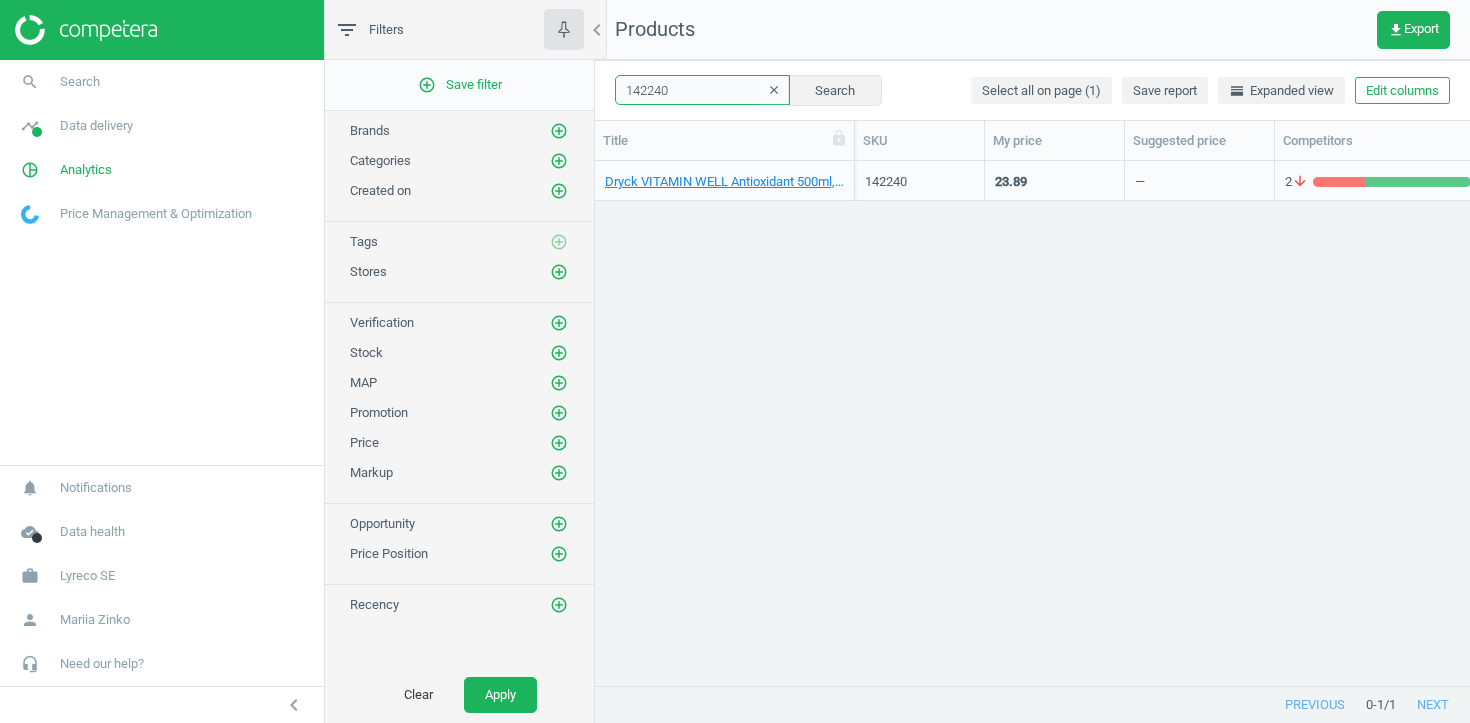 click on "142240" at bounding box center (702, 90) 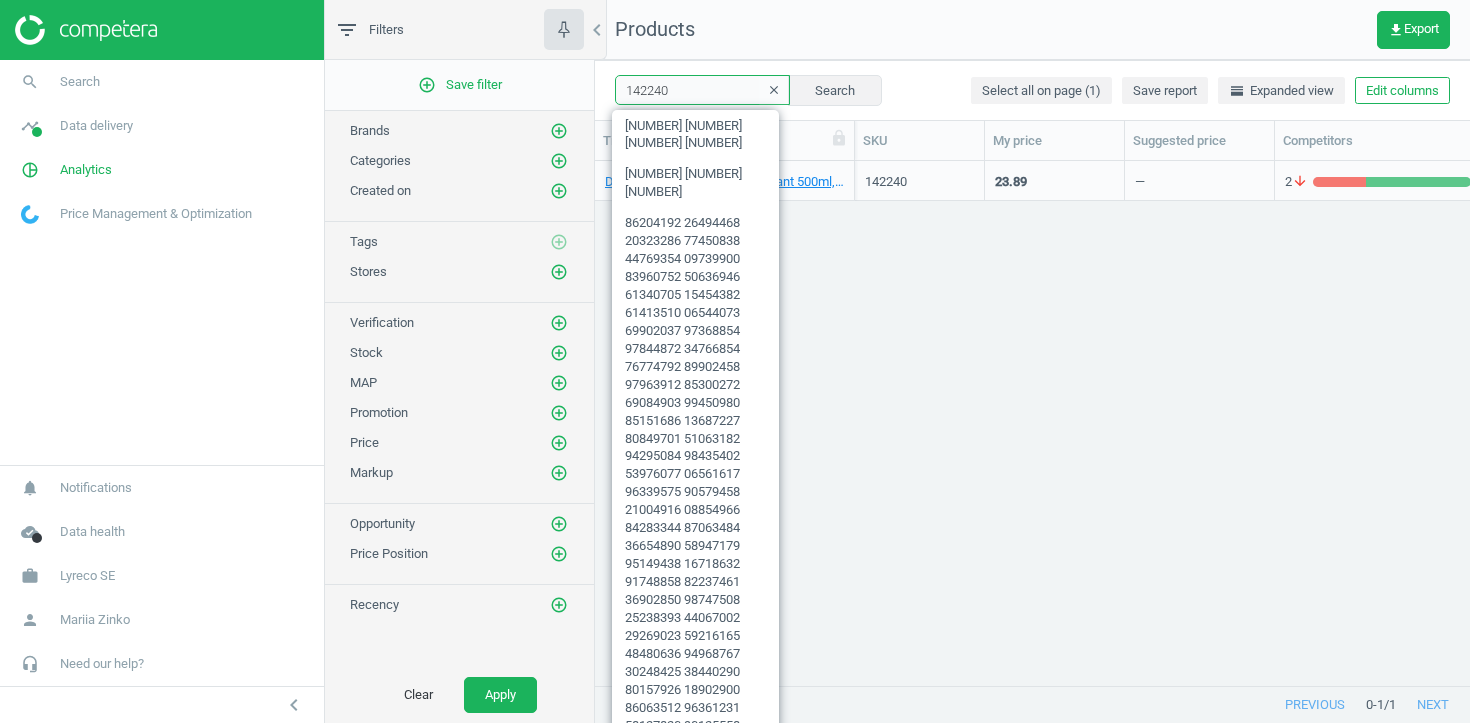paste on "282452" 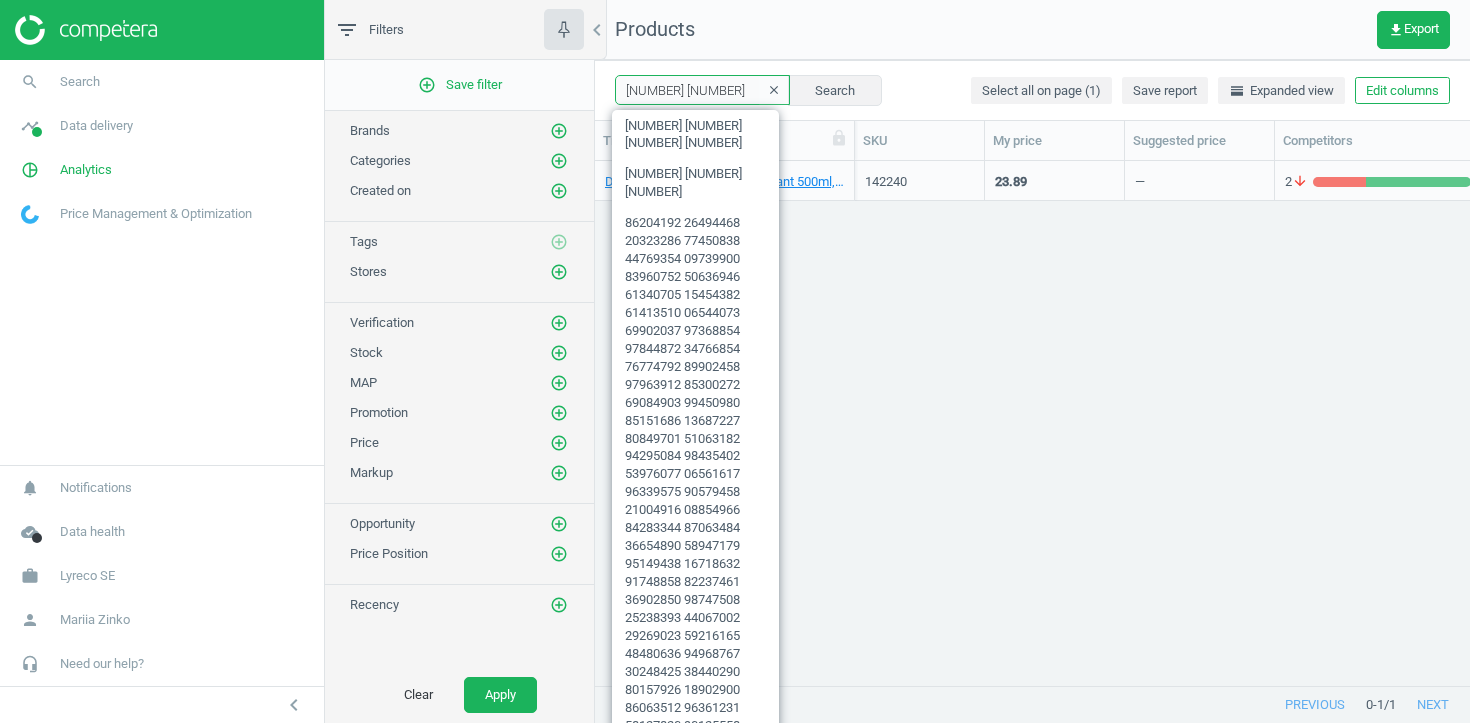 type on "142240 282452" 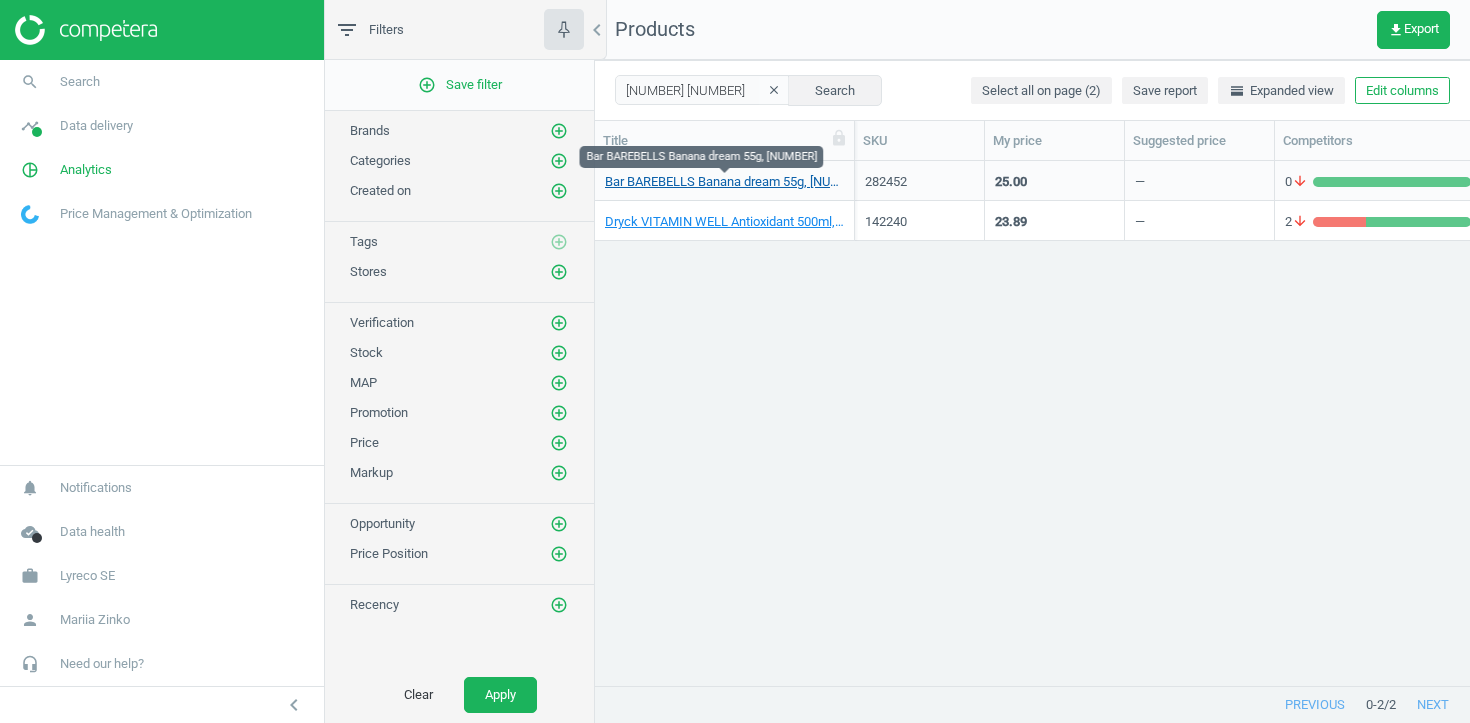 click on "Bar BAREBELLS Banana dream 55g, 7340001804676" at bounding box center (724, 182) 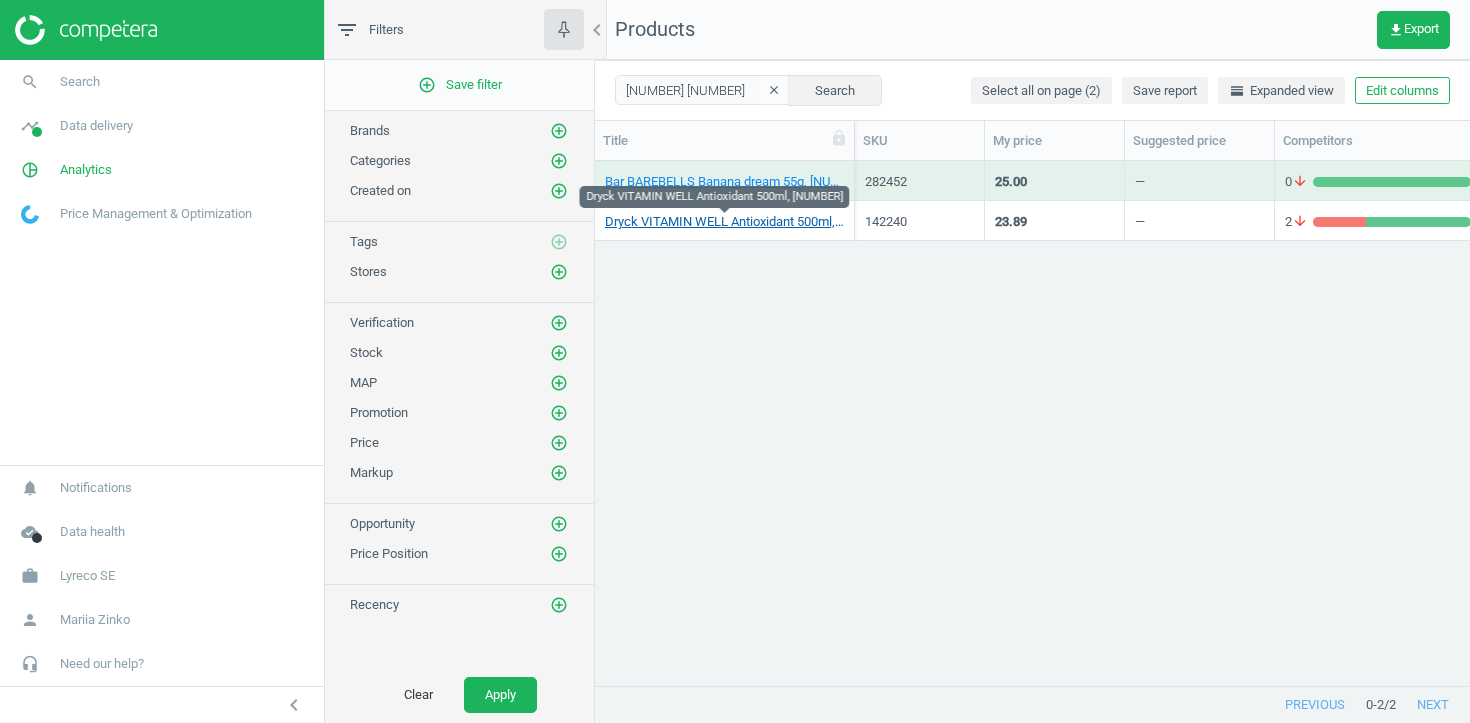 click on "Dryck VITAMIN WELL Antioxidant 500ml, 7350042710607" at bounding box center [724, 222] 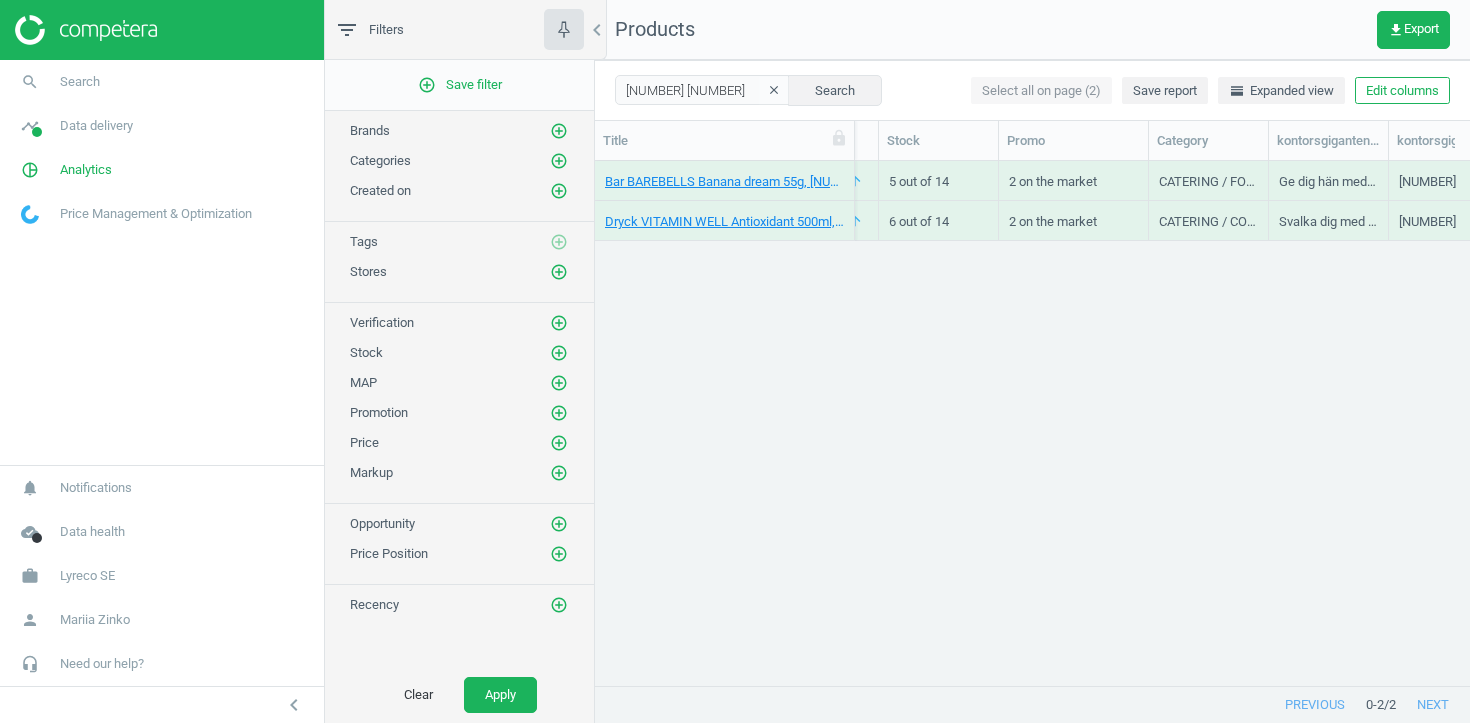 scroll, scrollTop: 0, scrollLeft: 895, axis: horizontal 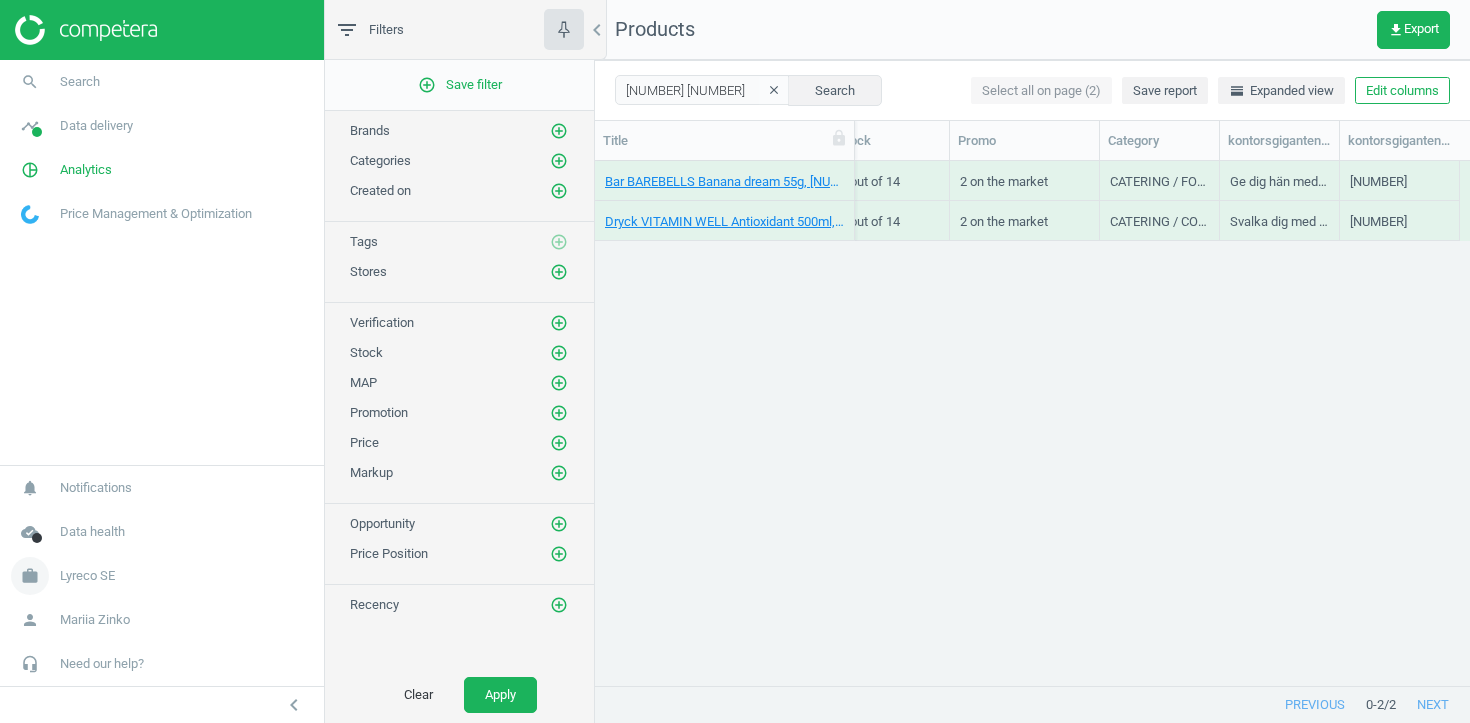 click on "Lyreco SE" at bounding box center [87, 576] 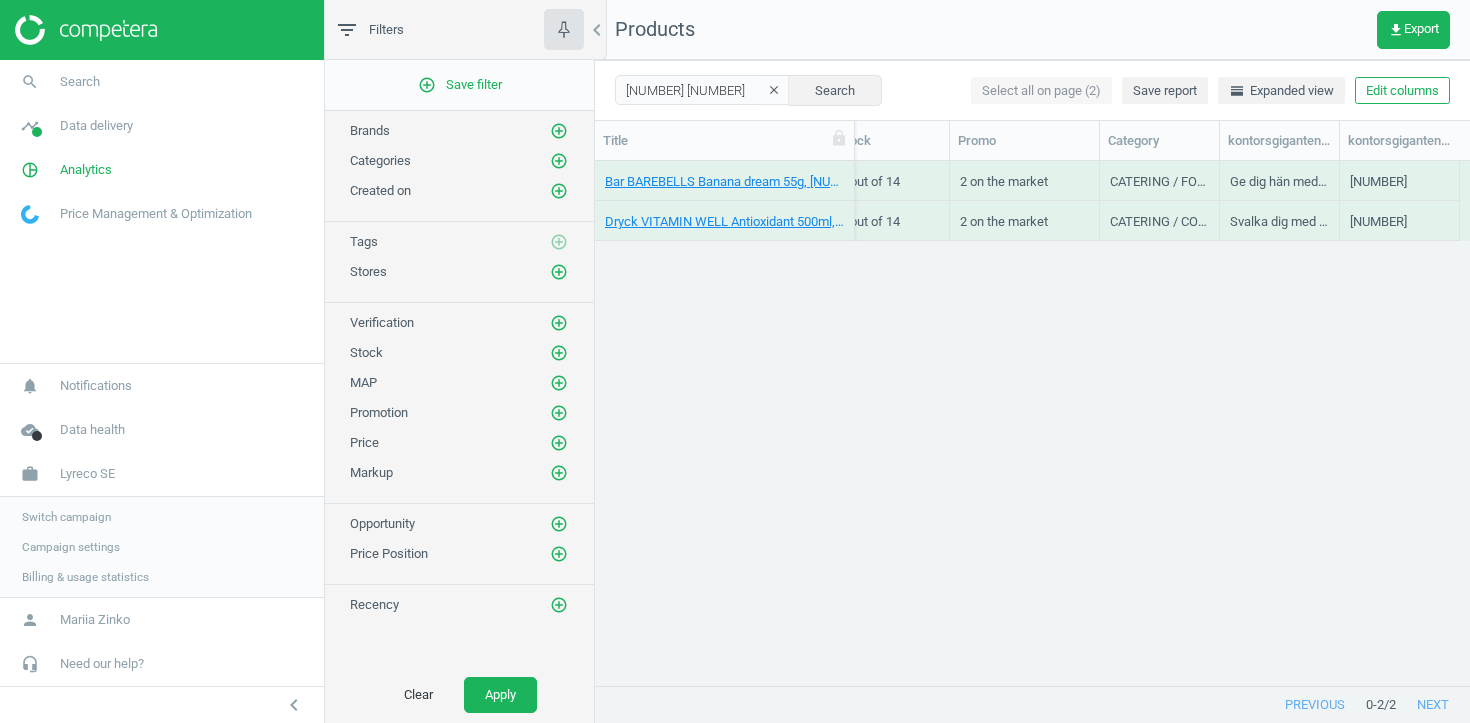 click on "Campaign settings" at bounding box center (71, 547) 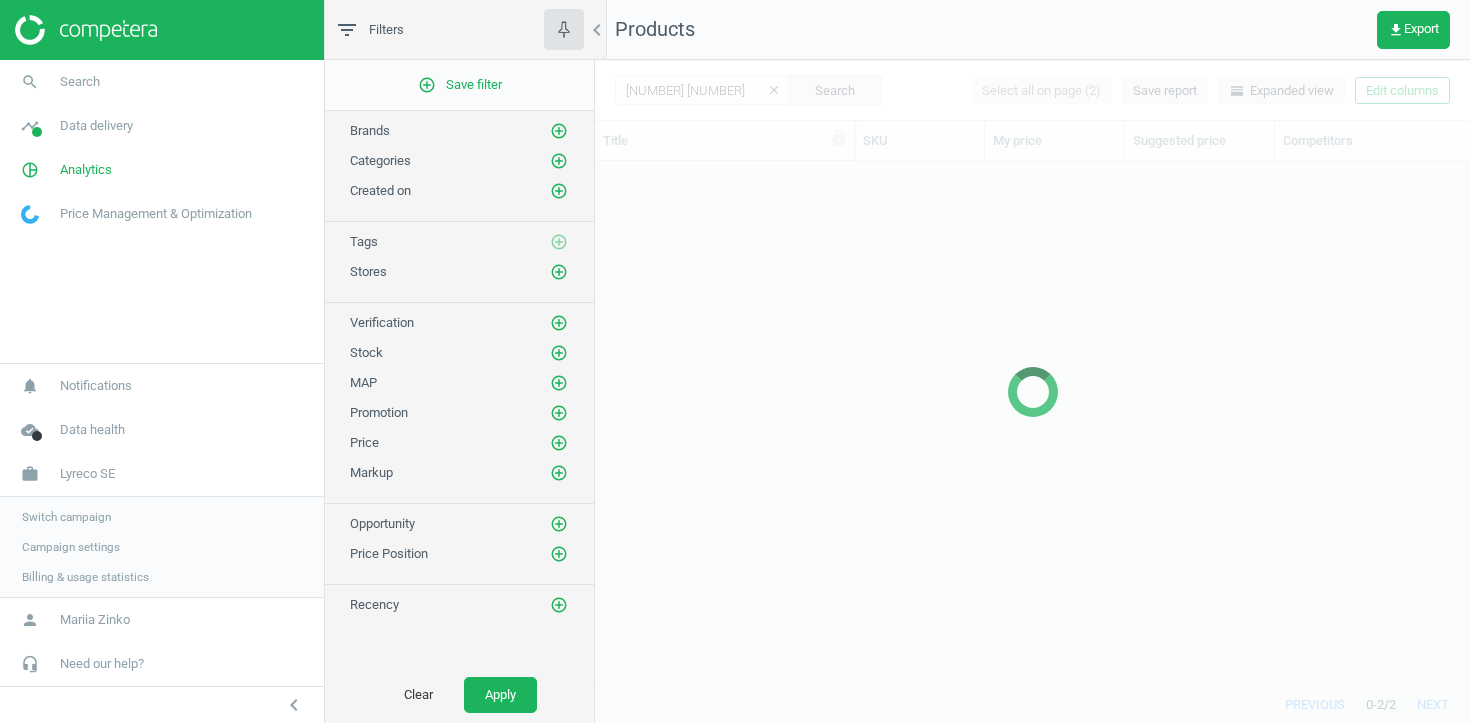 scroll, scrollTop: 1, scrollLeft: 1, axis: both 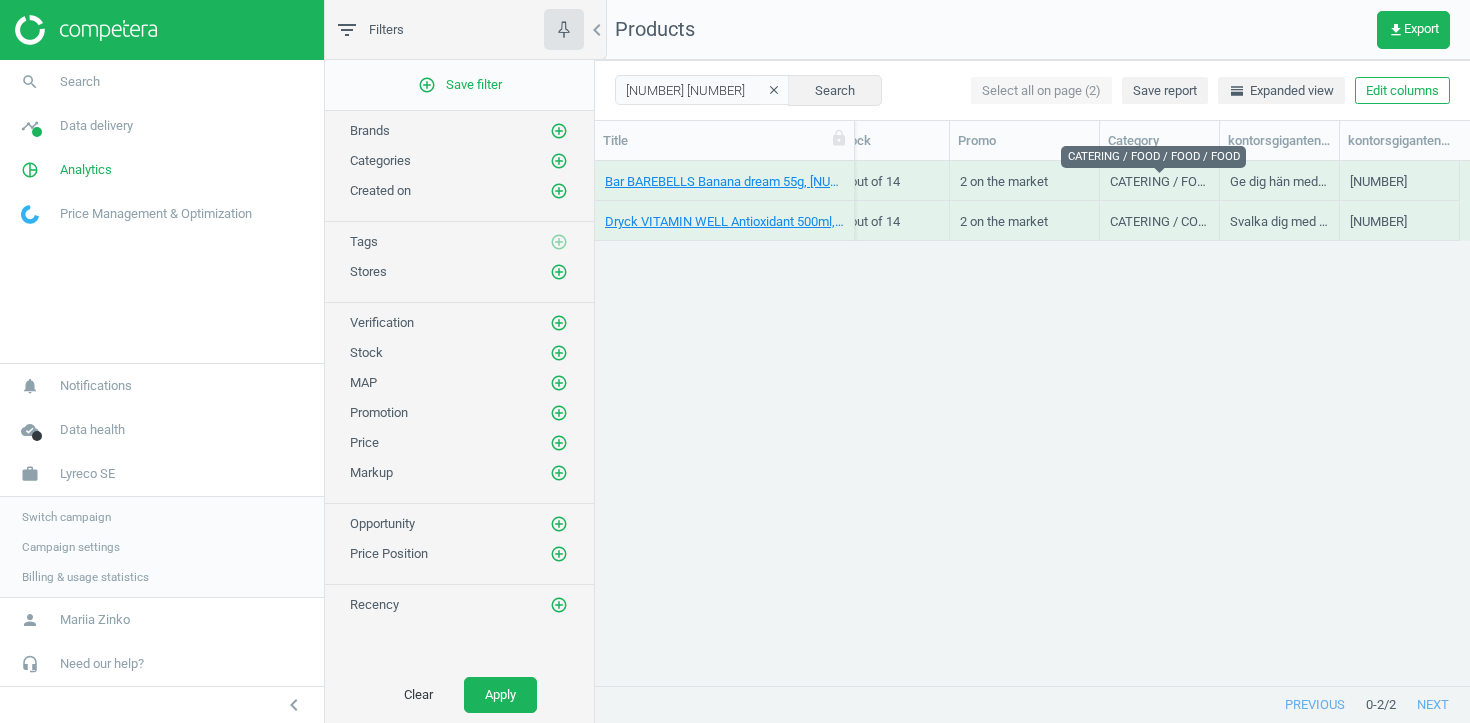 click on "CATERING / FOOD / FOOD / FOOD" at bounding box center [1159, 185] 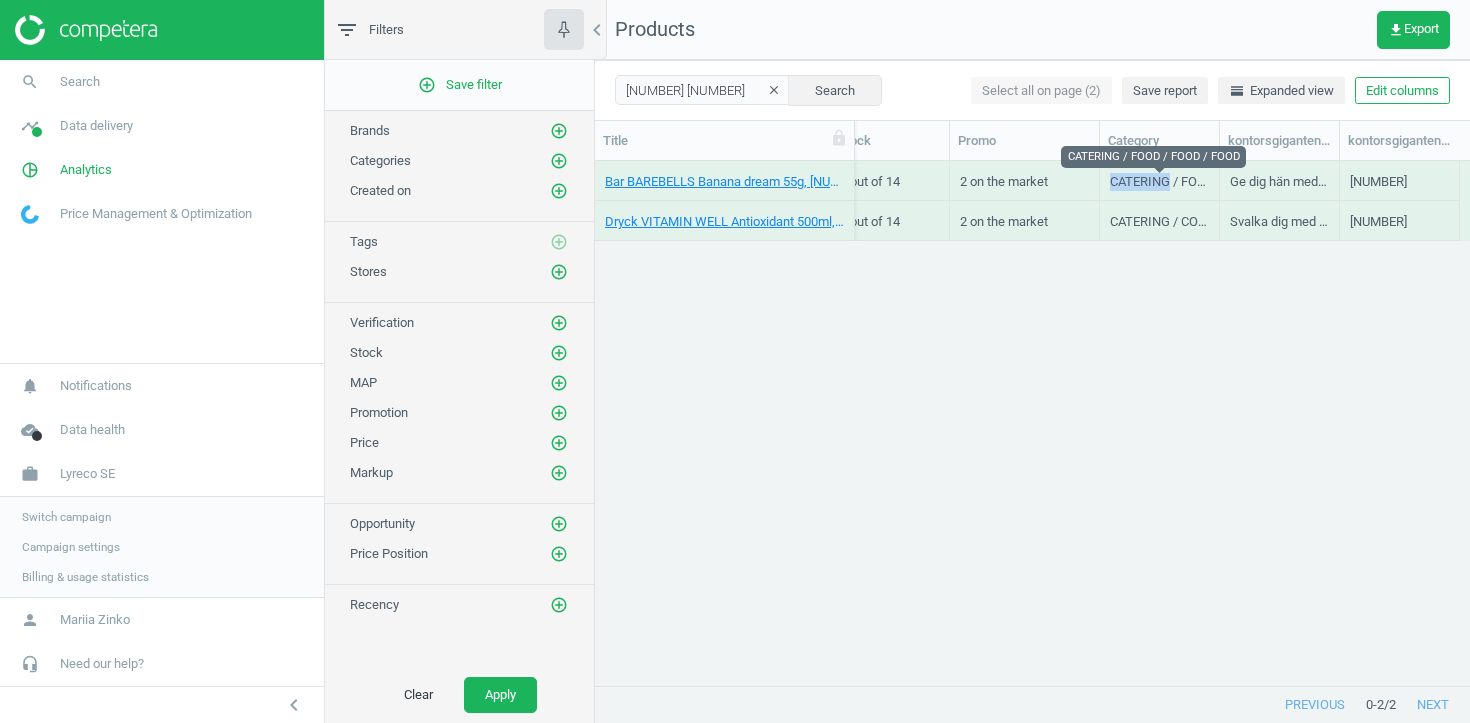 click on "CATERING / FOOD / FOOD / FOOD" at bounding box center (1159, 185) 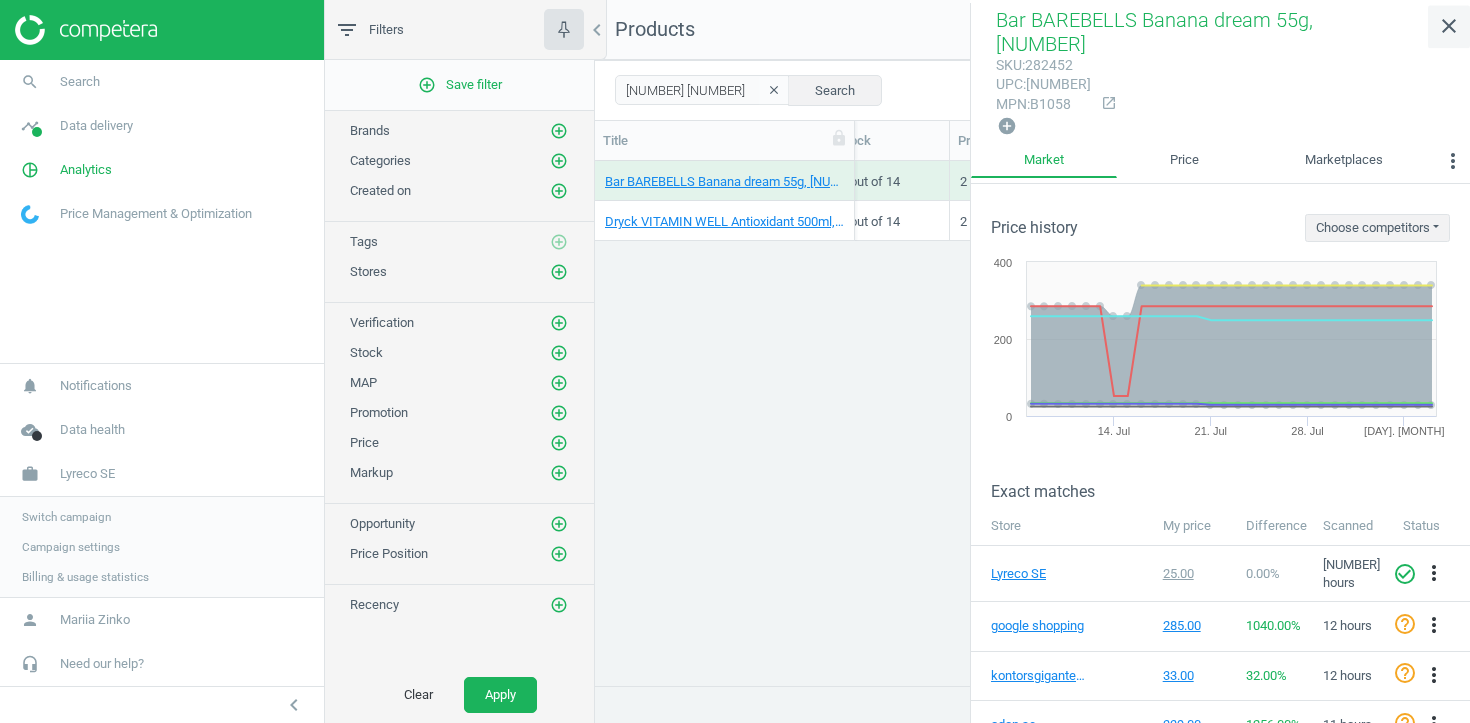 click on "close" at bounding box center (1449, 26) 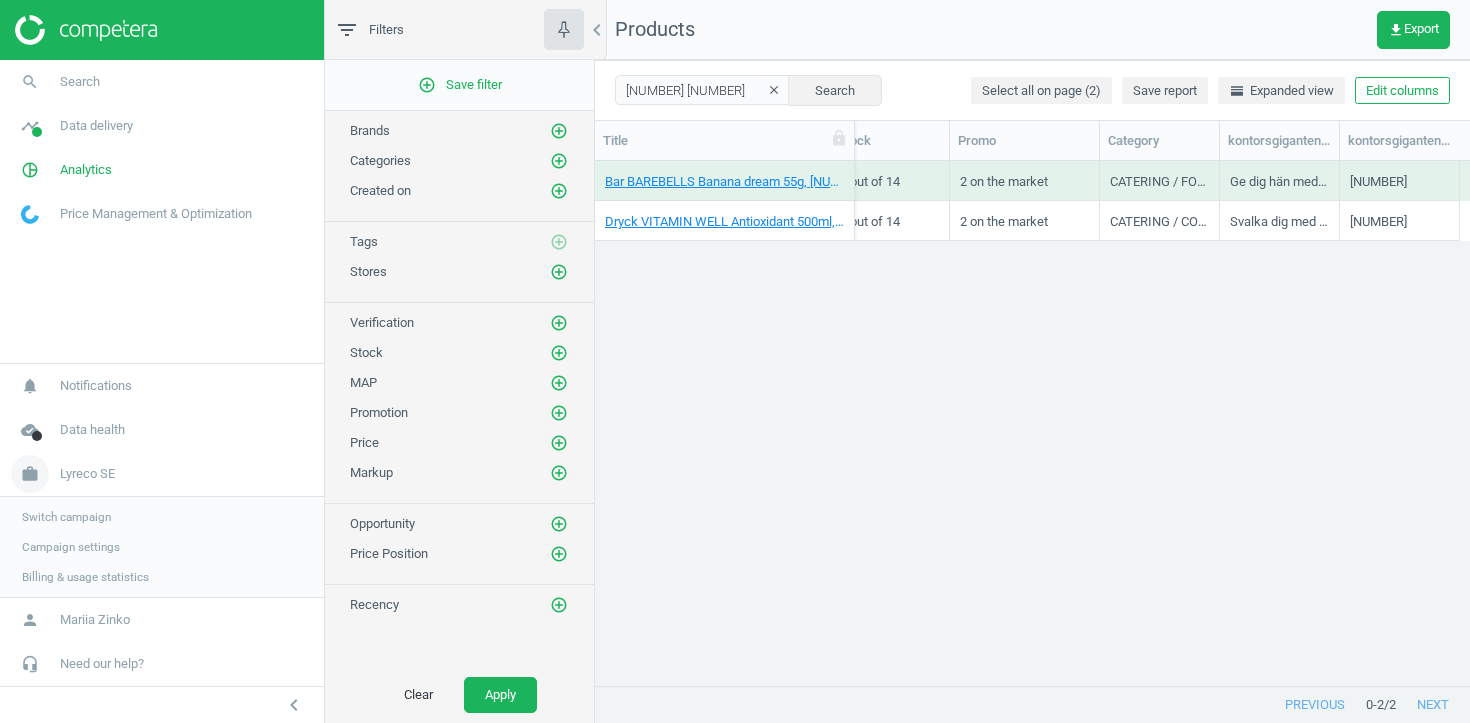 click on "Lyreco SE" at bounding box center [87, 474] 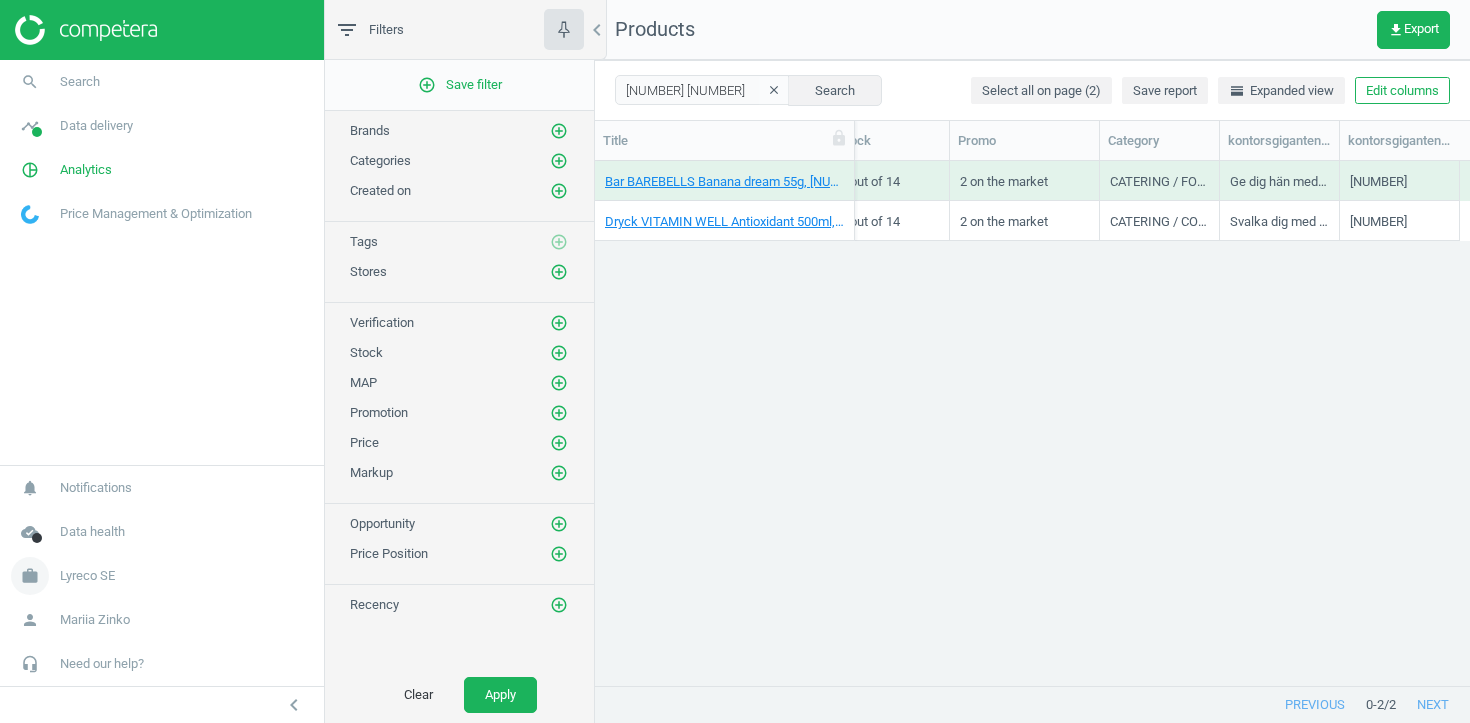 click on "Lyreco SE" at bounding box center (87, 576) 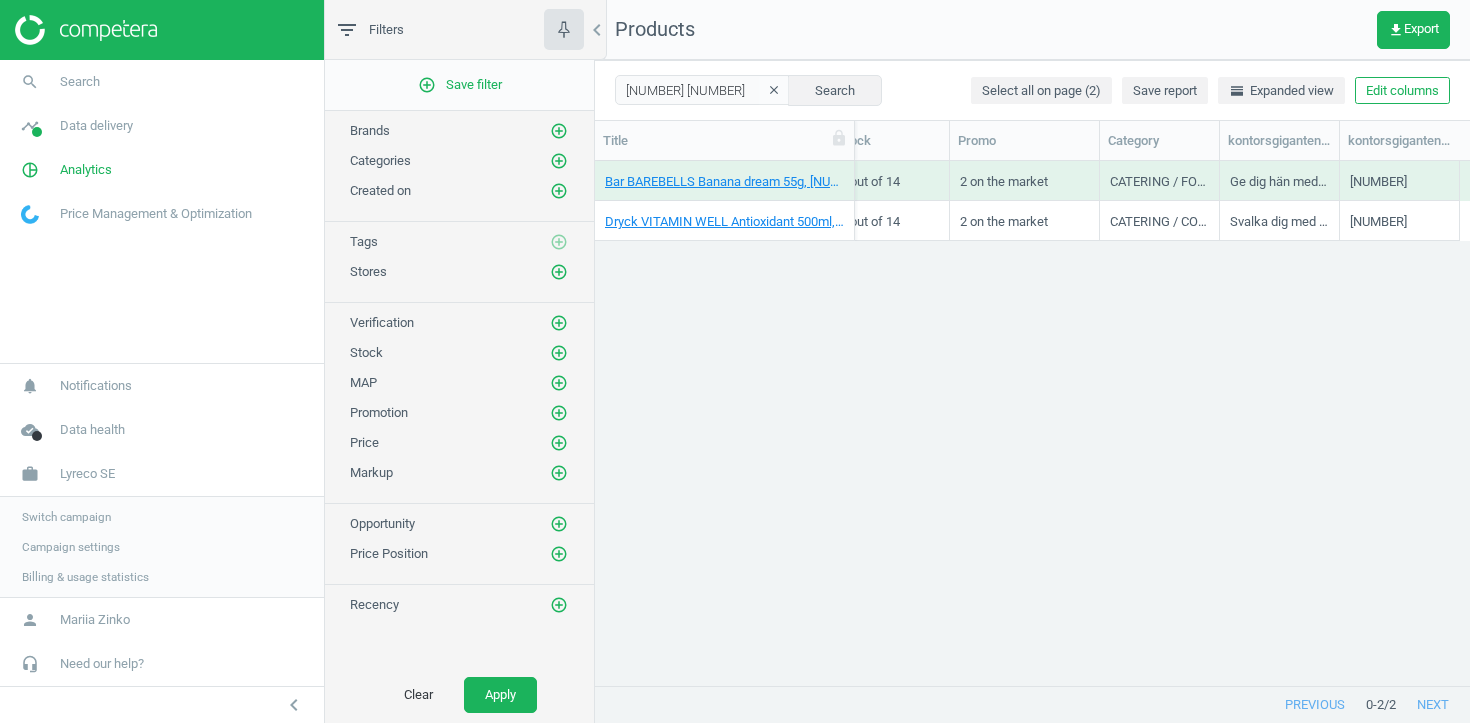 click on "Switch campaign" at bounding box center [66, 517] 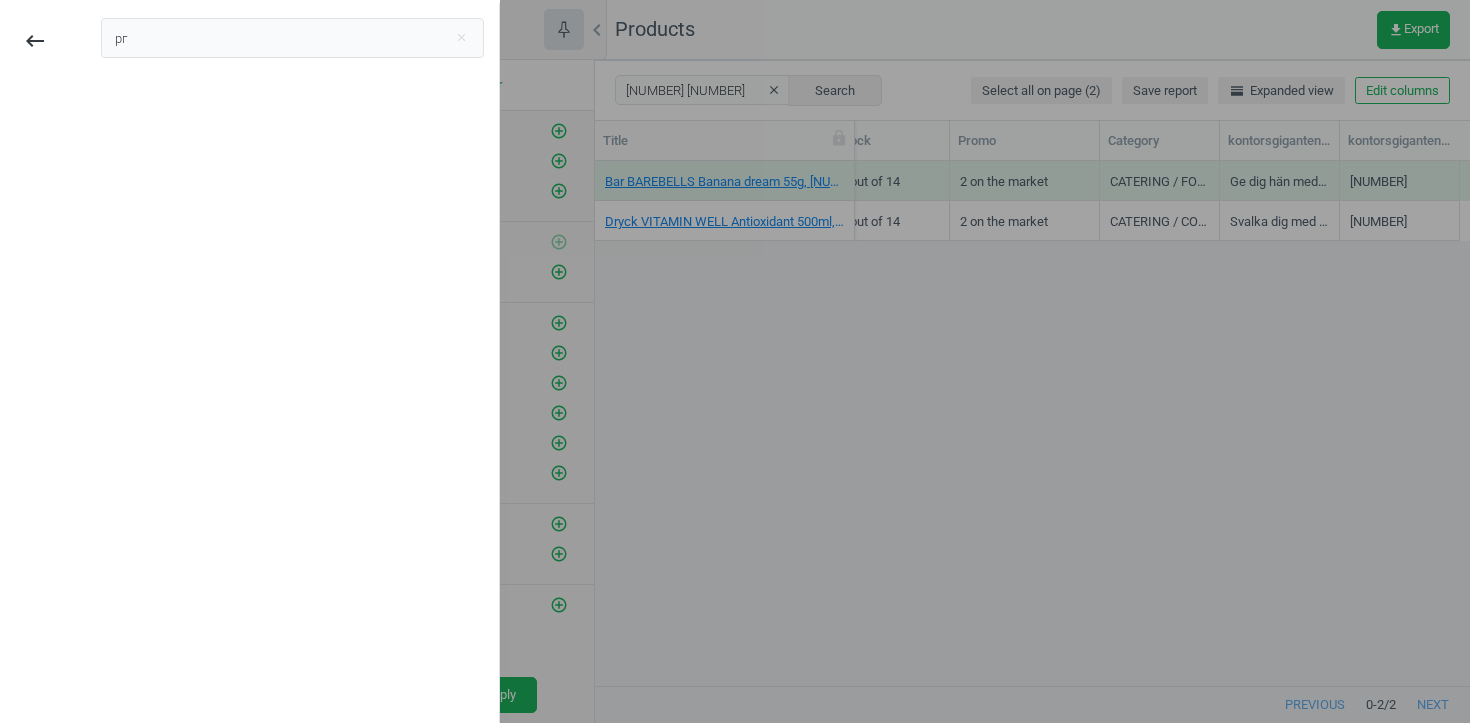 type on "р" 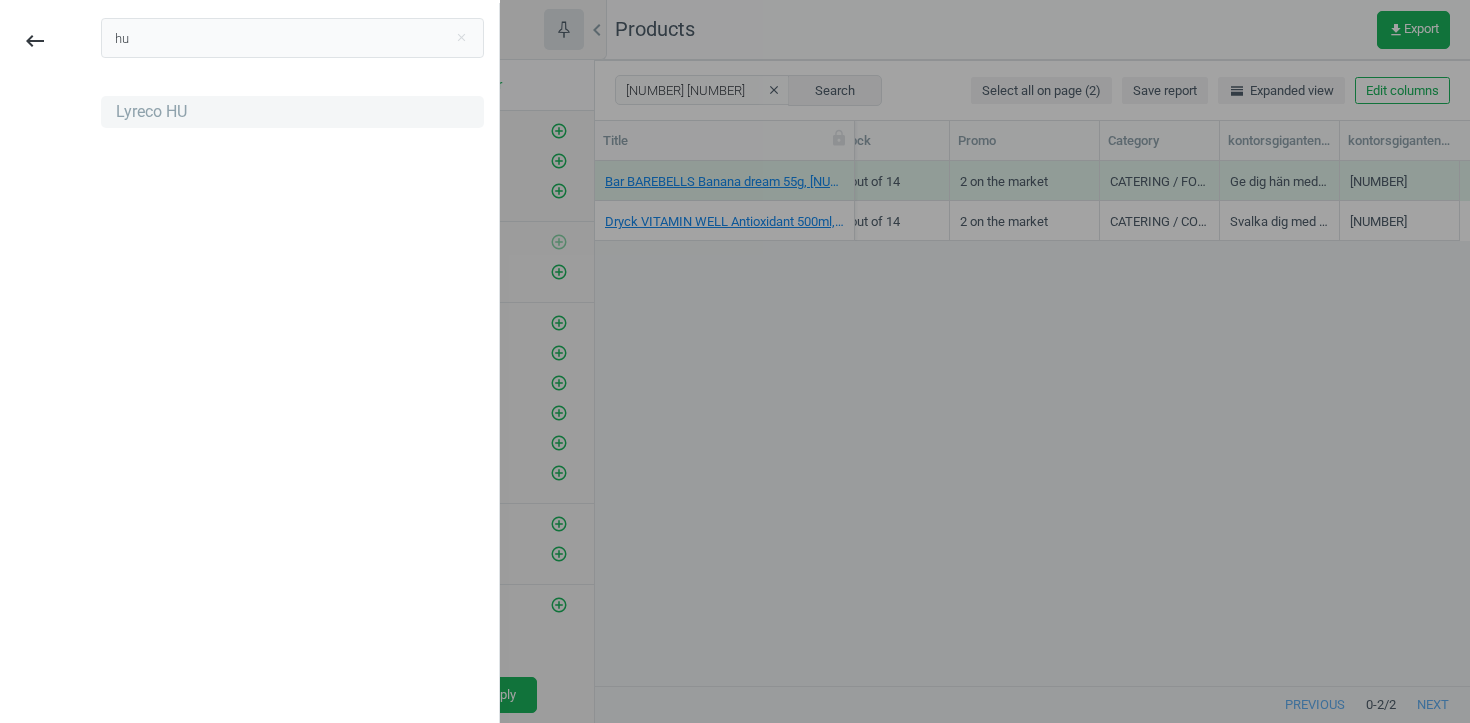 type on "hu" 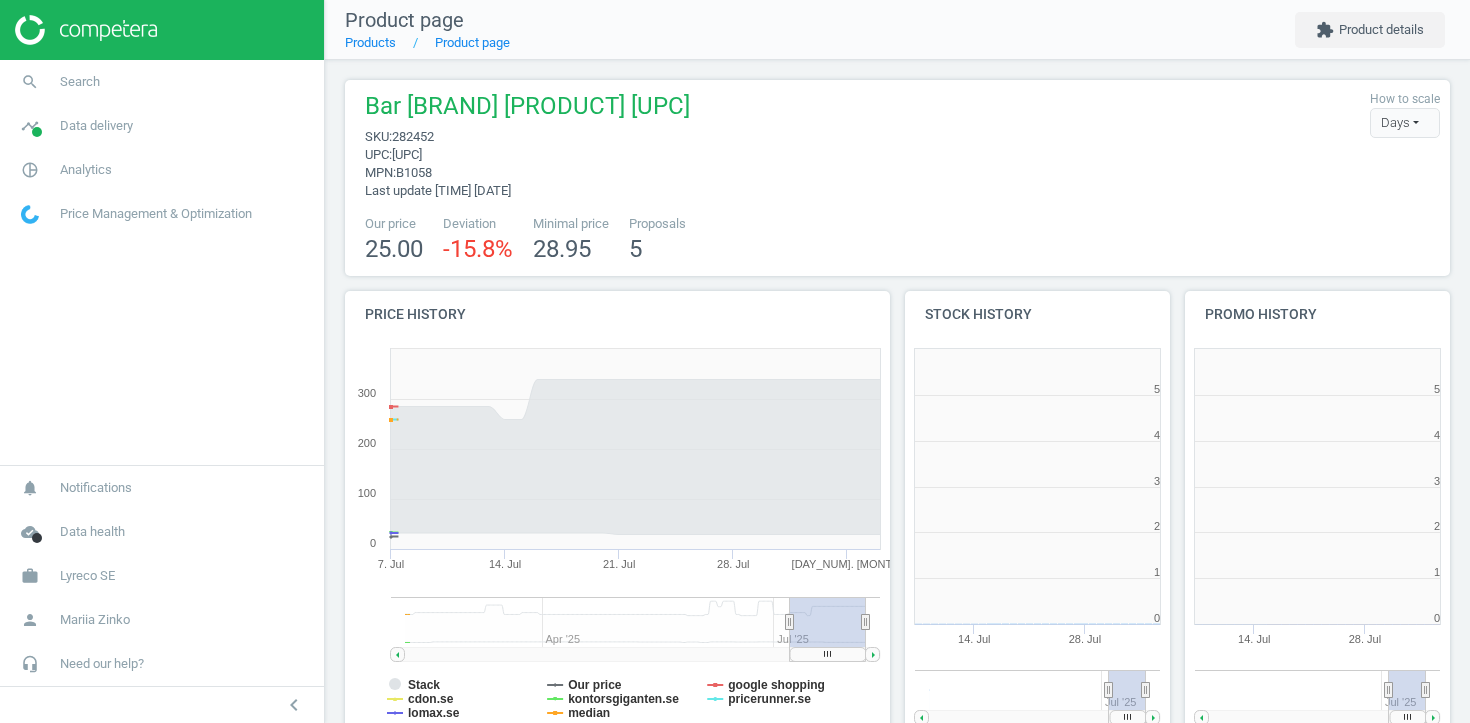 scroll, scrollTop: 0, scrollLeft: 0, axis: both 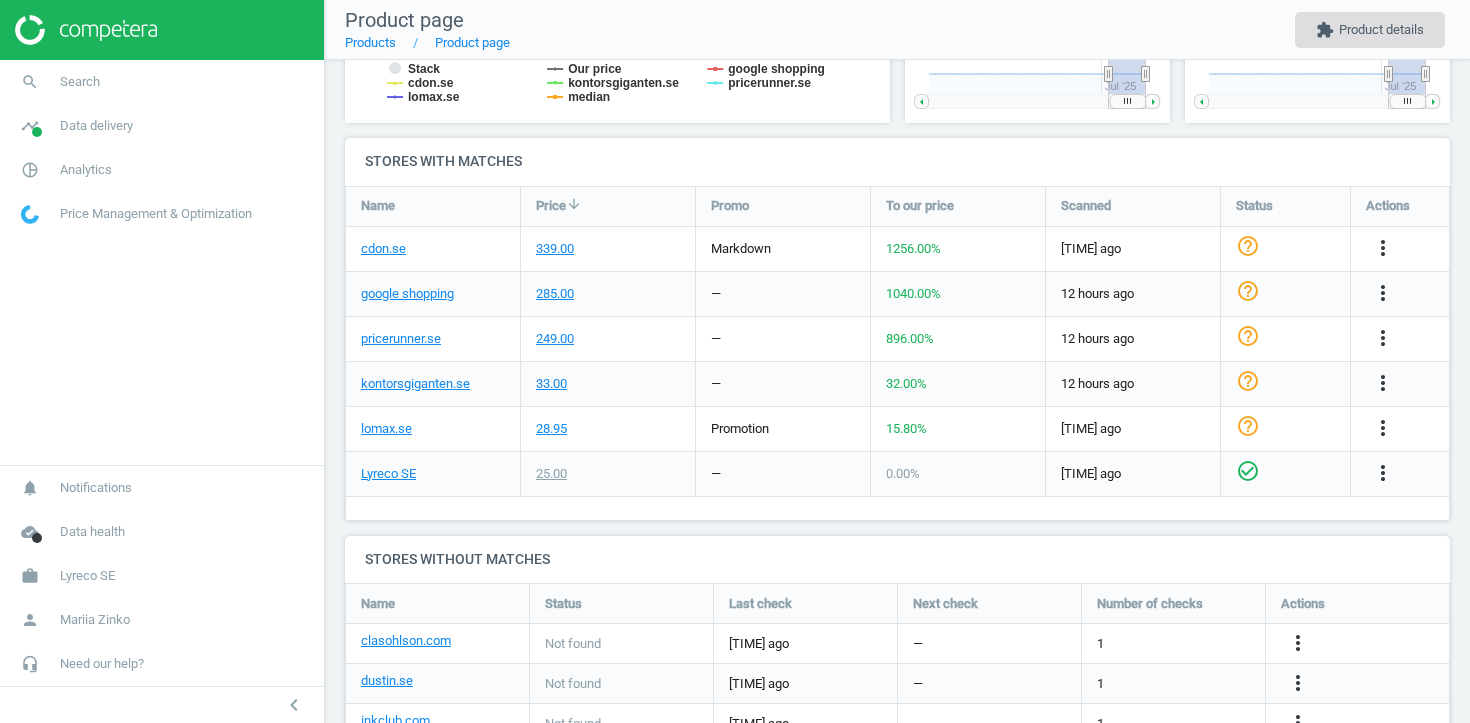 click on "extension Product details" at bounding box center [1370, 30] 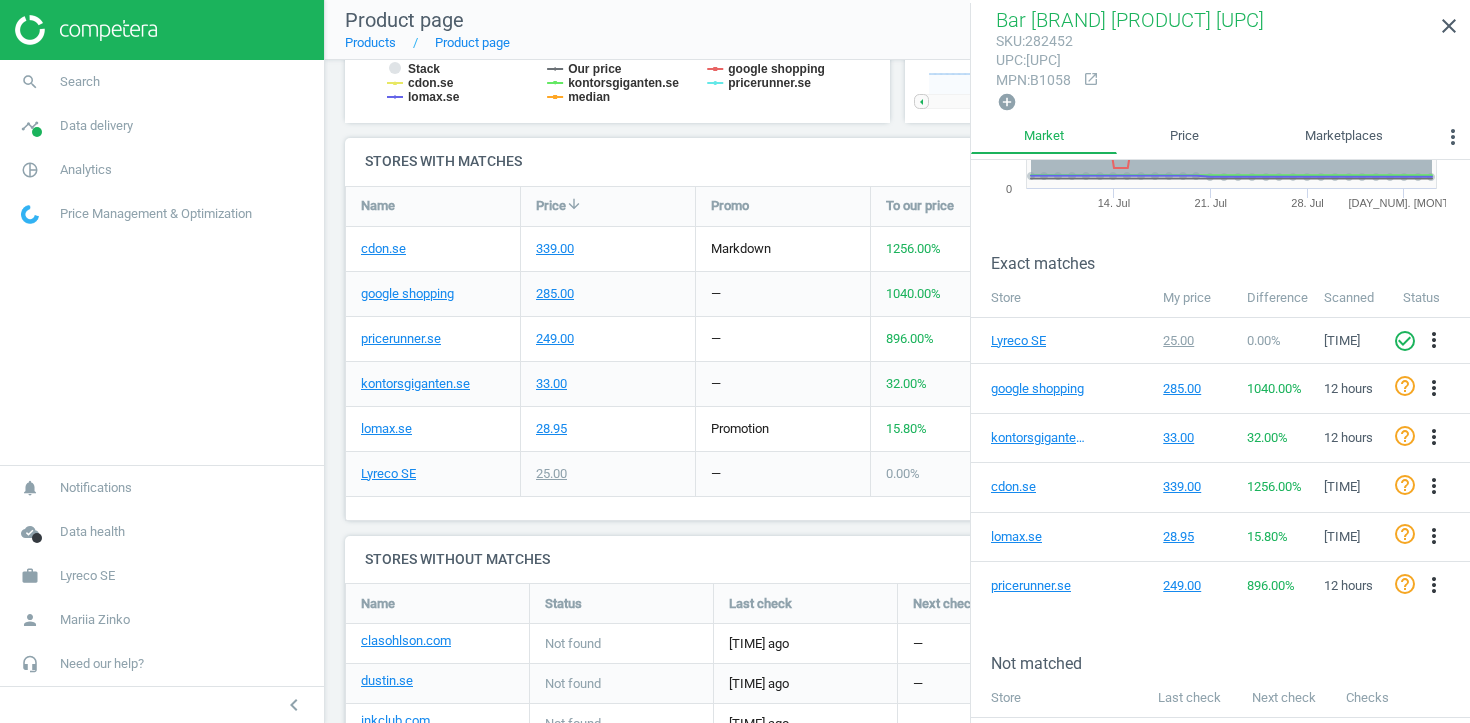 scroll, scrollTop: 208, scrollLeft: 0, axis: vertical 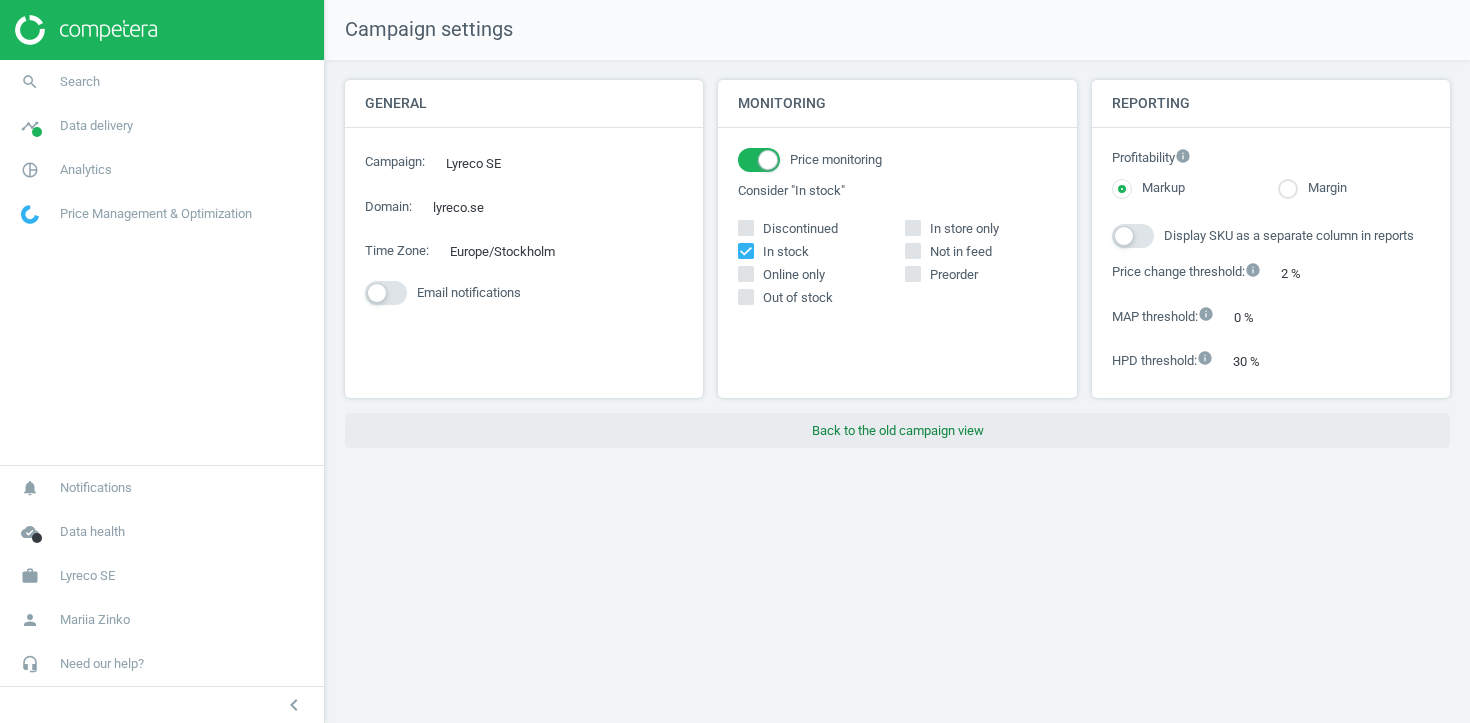 click on "Back to the old campaign view" at bounding box center (897, 431) 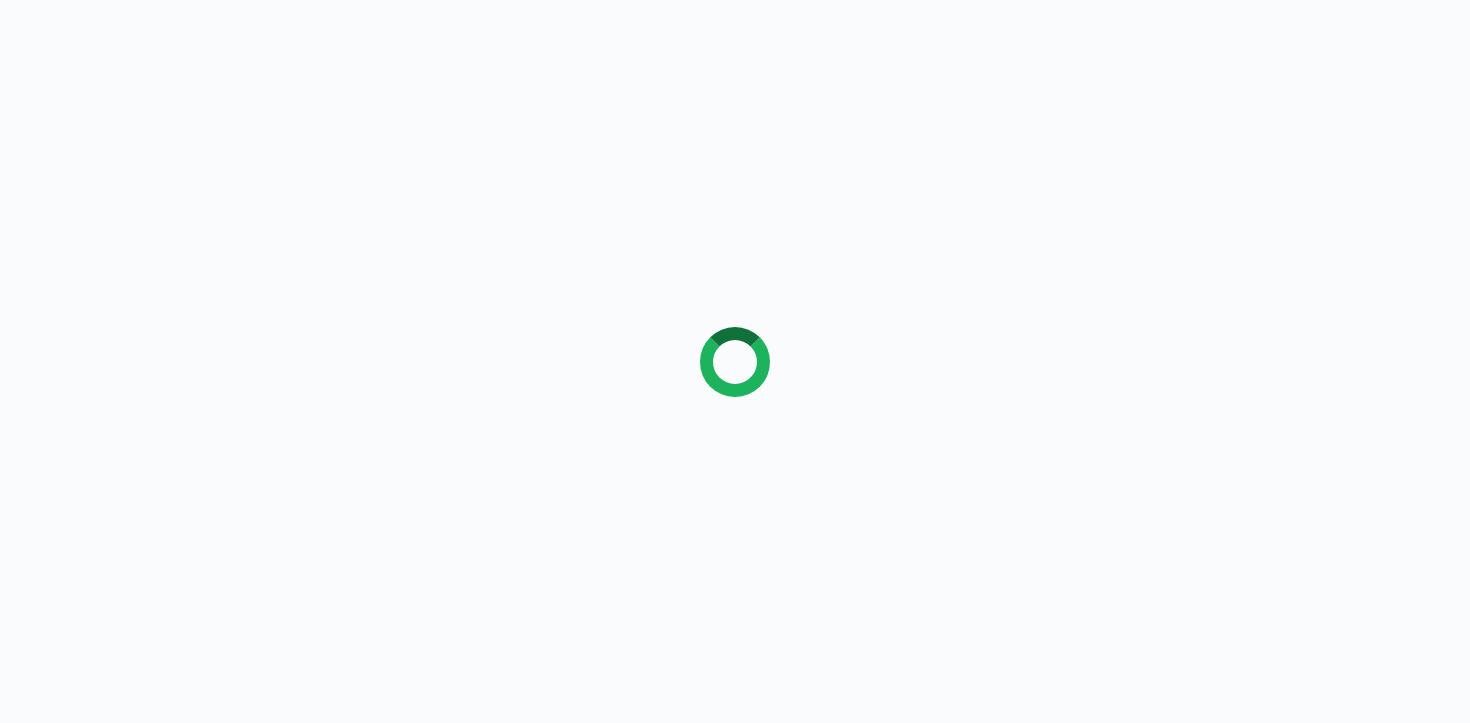 scroll, scrollTop: 0, scrollLeft: 0, axis: both 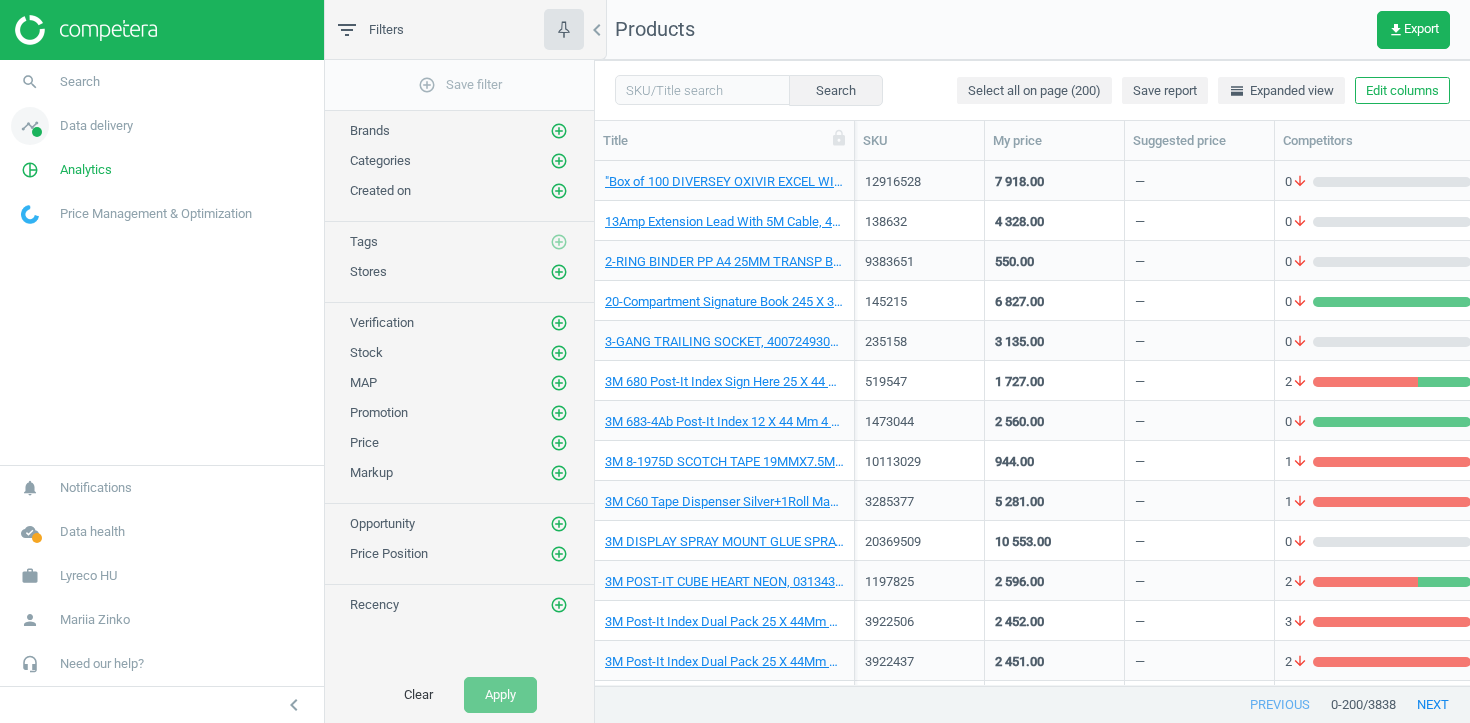 click on "timeline Data delivery" at bounding box center (162, 126) 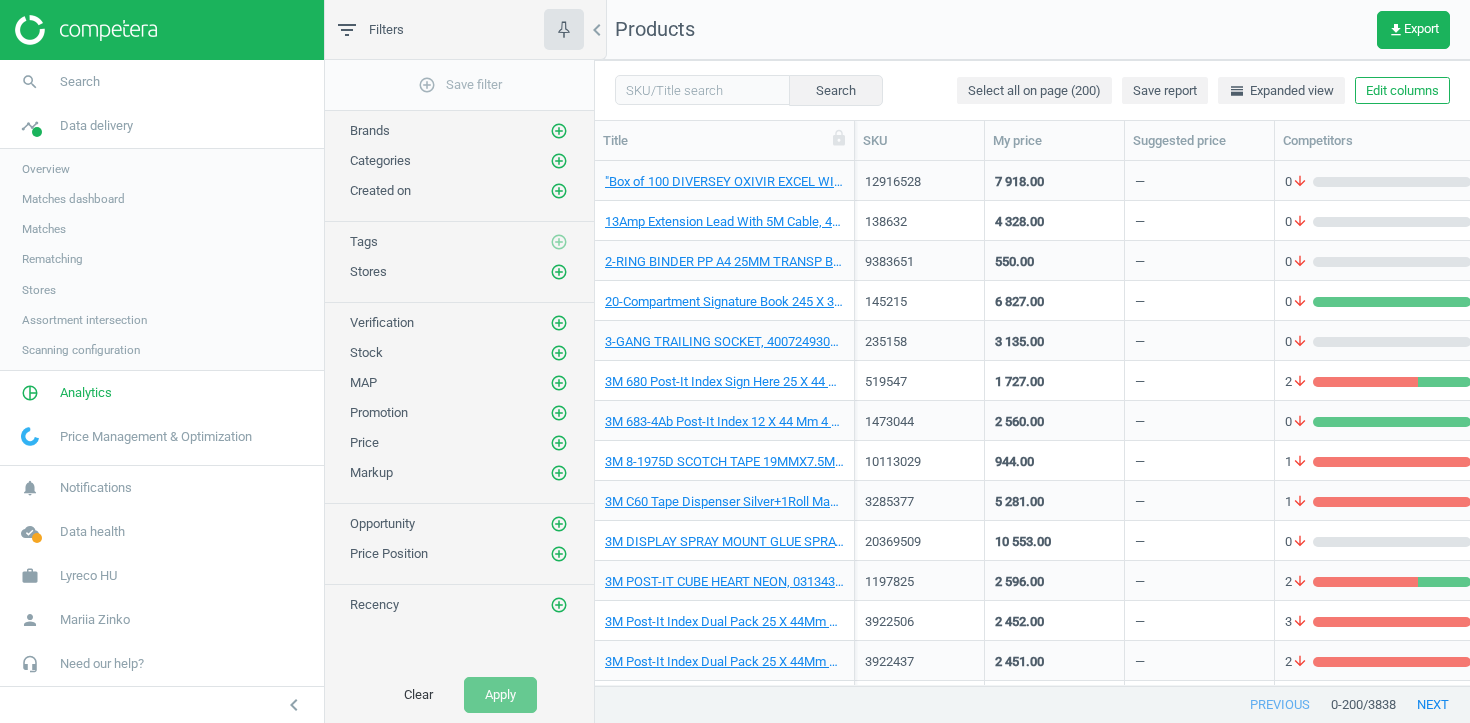 click on "Assortment intersection" at bounding box center (84, 320) 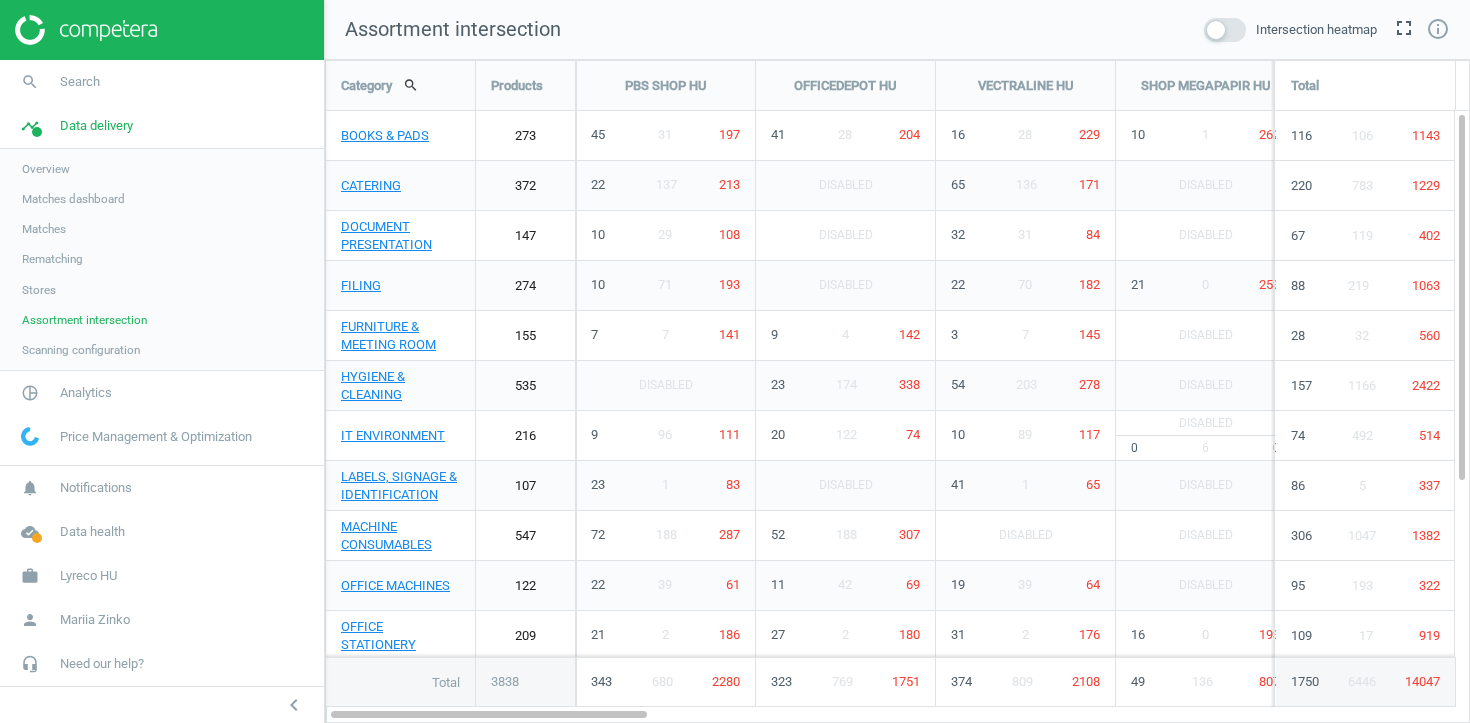 scroll, scrollTop: 10, scrollLeft: 10, axis: both 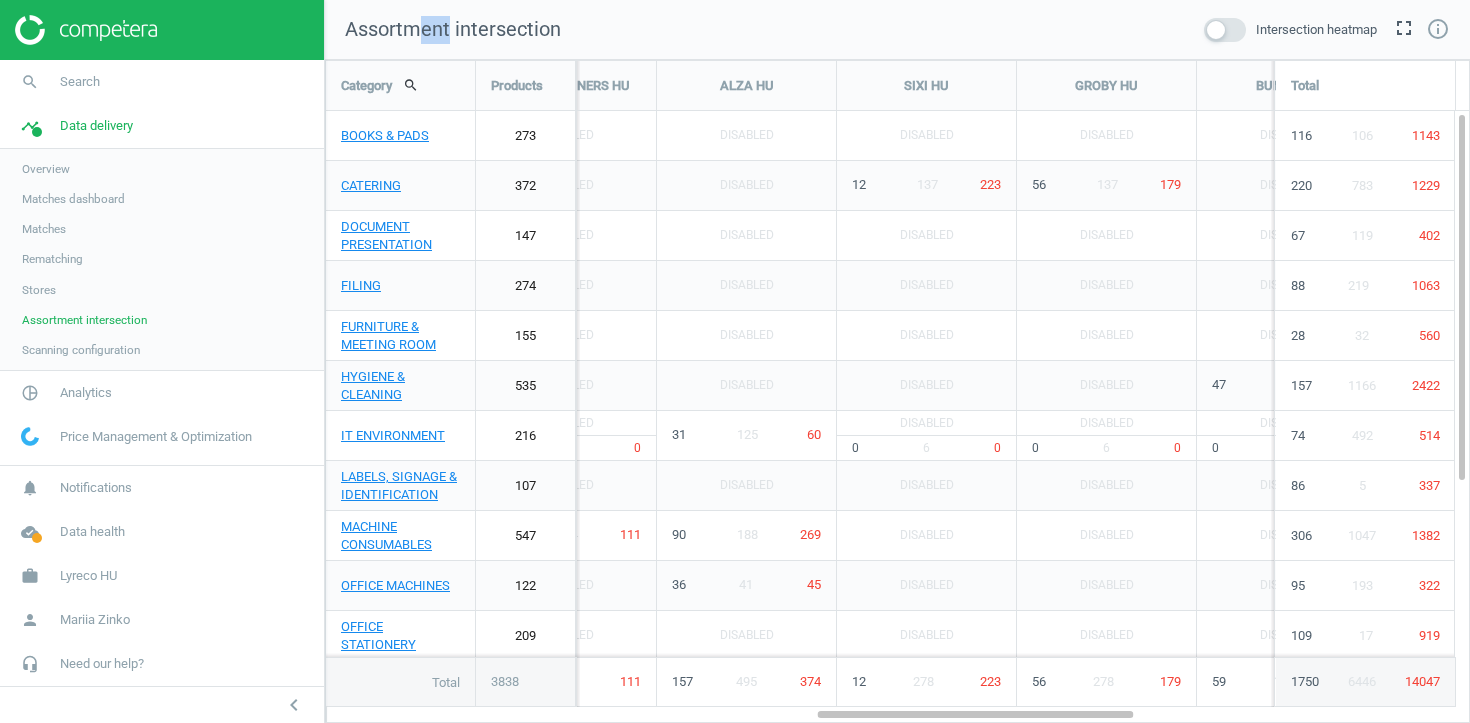drag, startPoint x: 445, startPoint y: 35, endPoint x: 414, endPoint y: 35, distance: 31 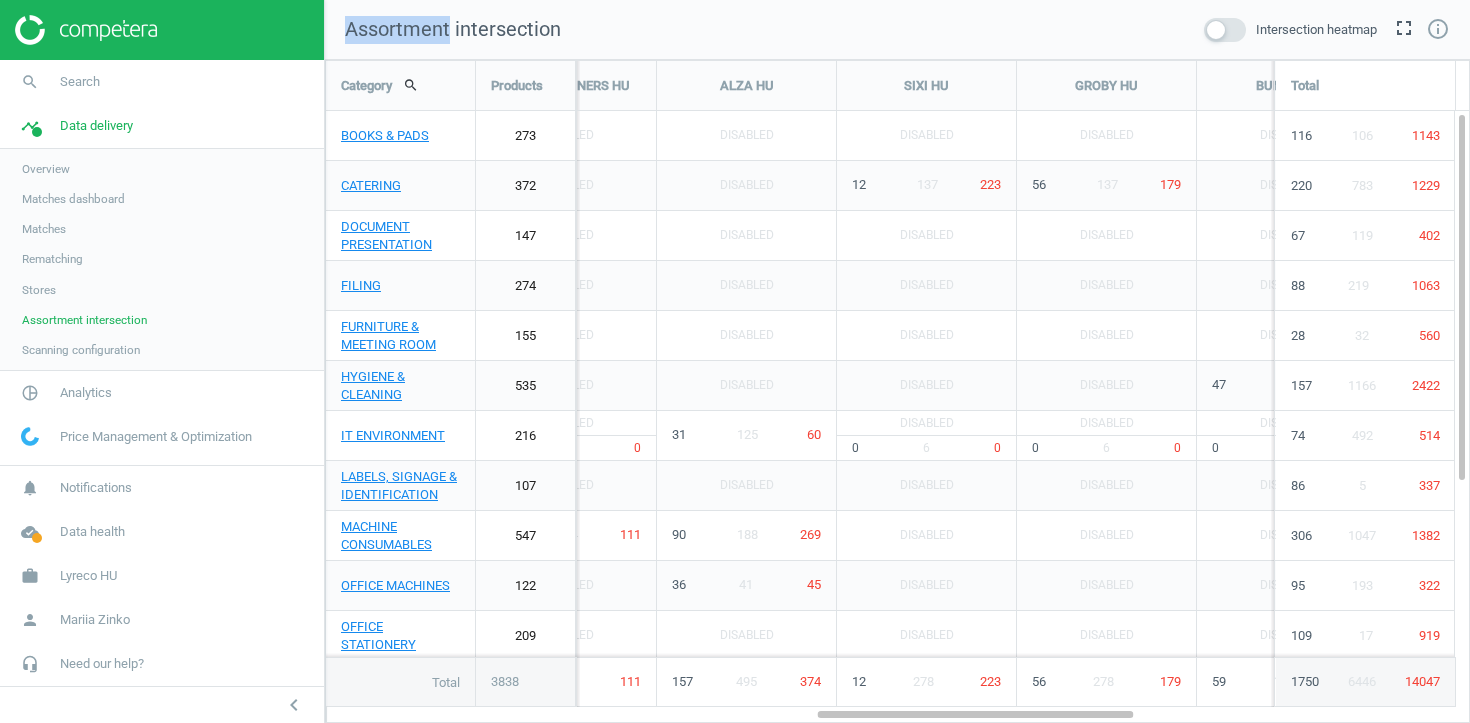 click on "Assortment intersection" at bounding box center [453, 29] 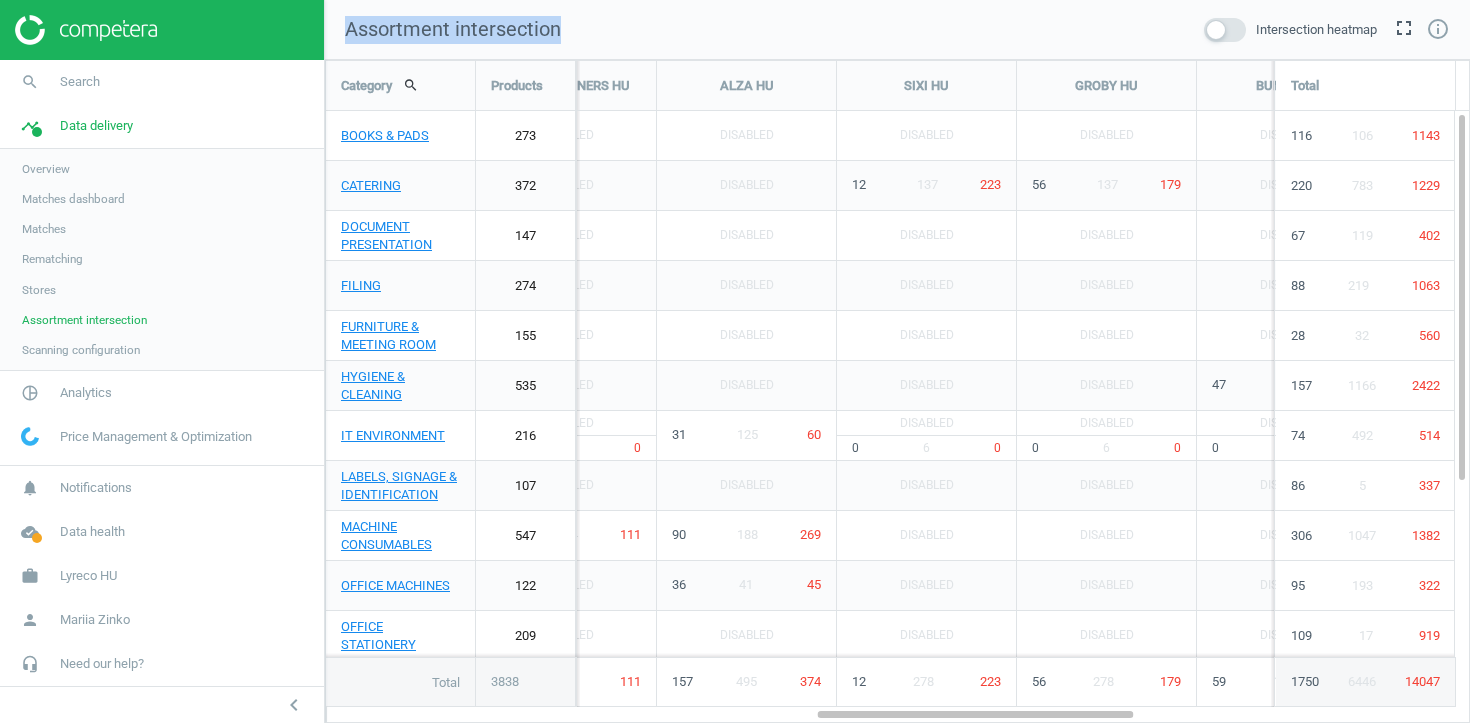 click on "Assortment intersection" at bounding box center (453, 29) 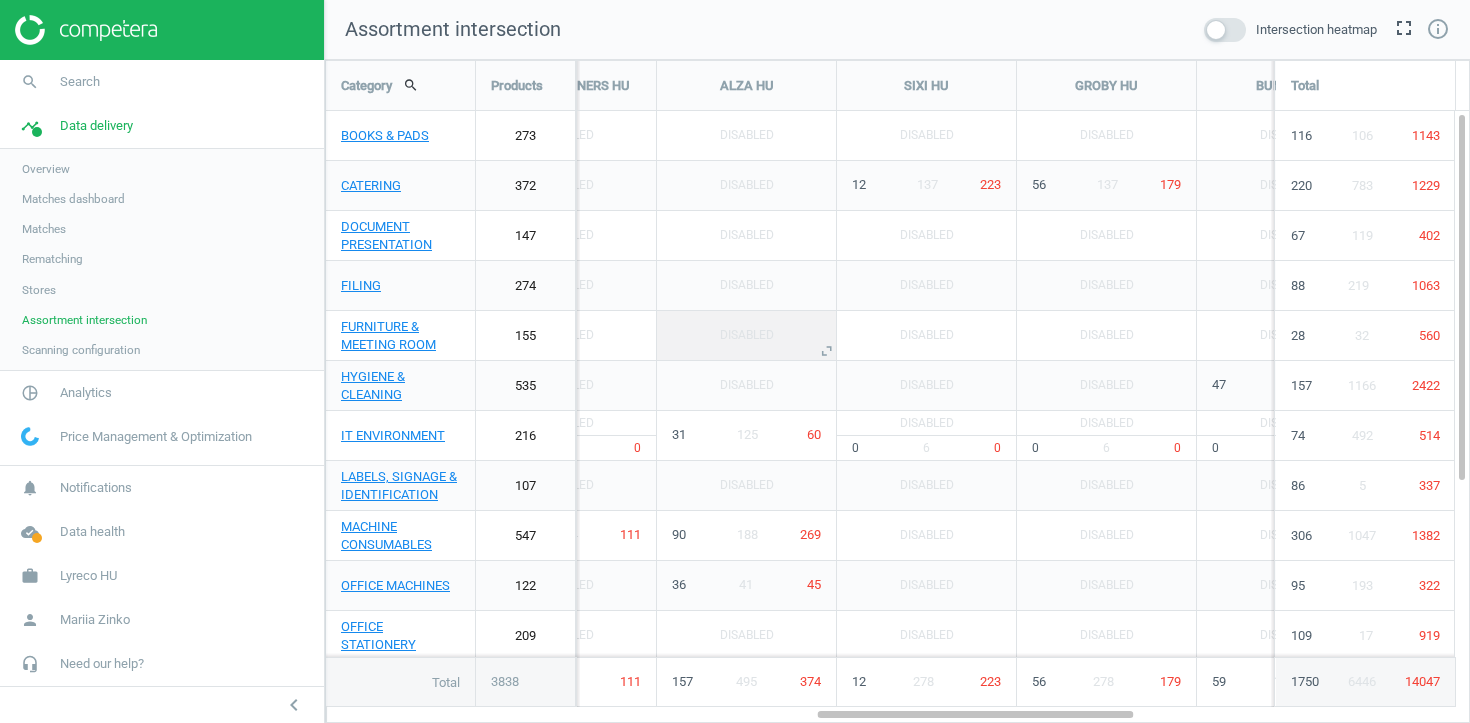 click on "Disabled" at bounding box center [746, 335] 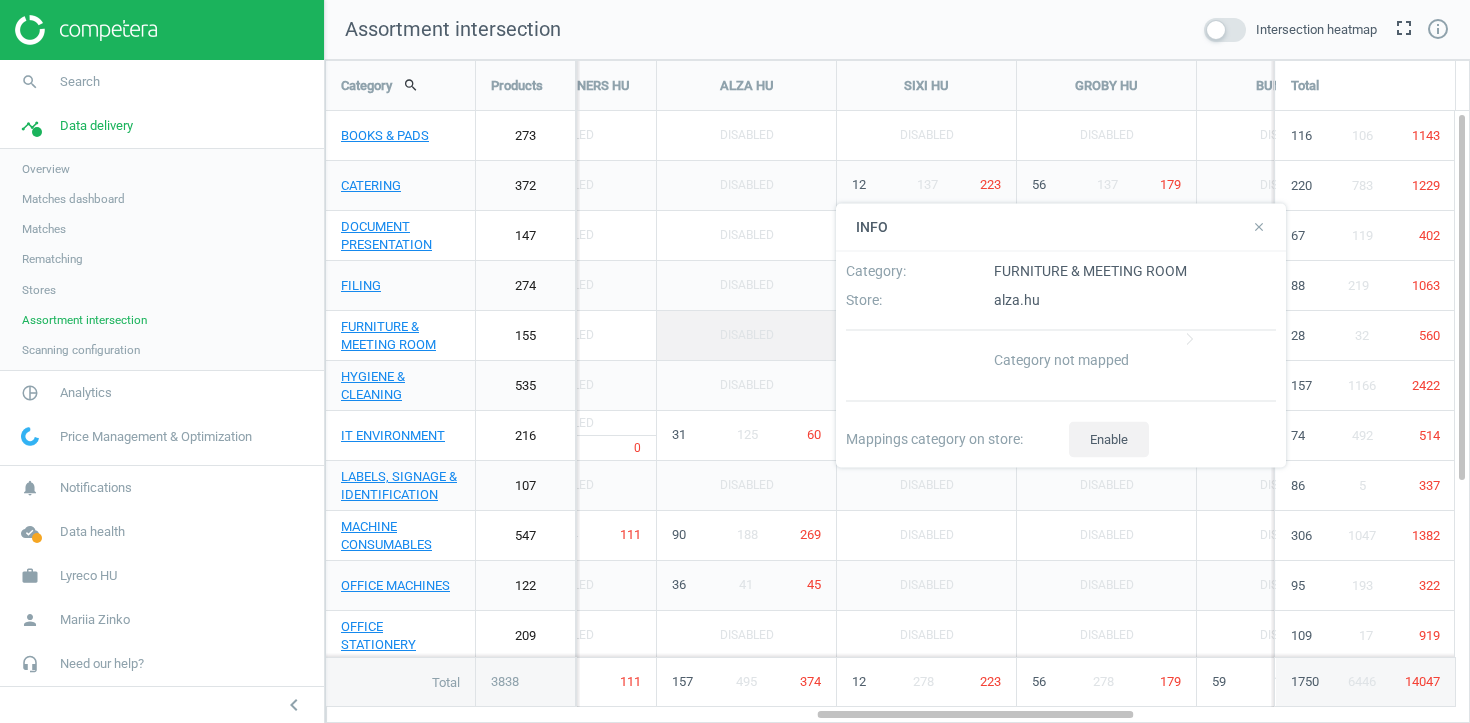click on "close" at bounding box center [1259, 226] 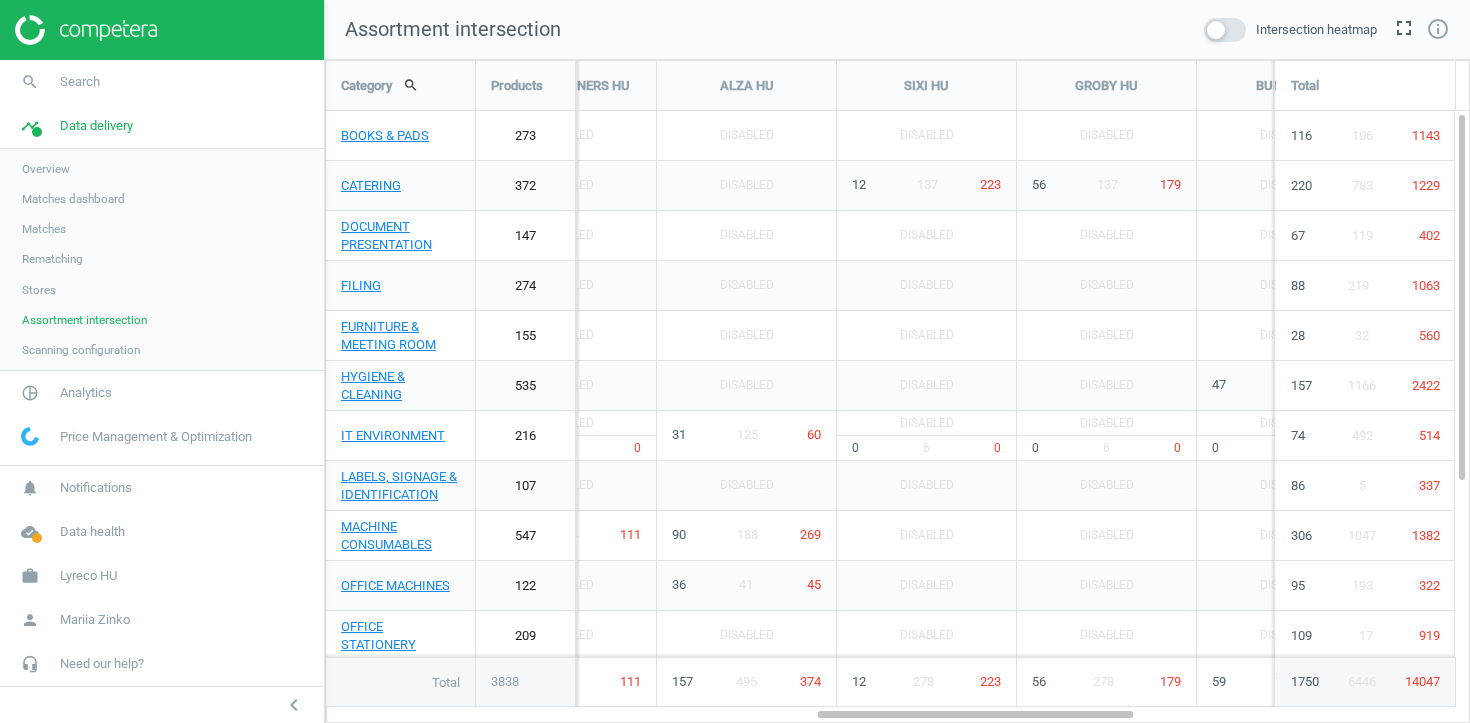 click on "Stores" at bounding box center [162, 290] 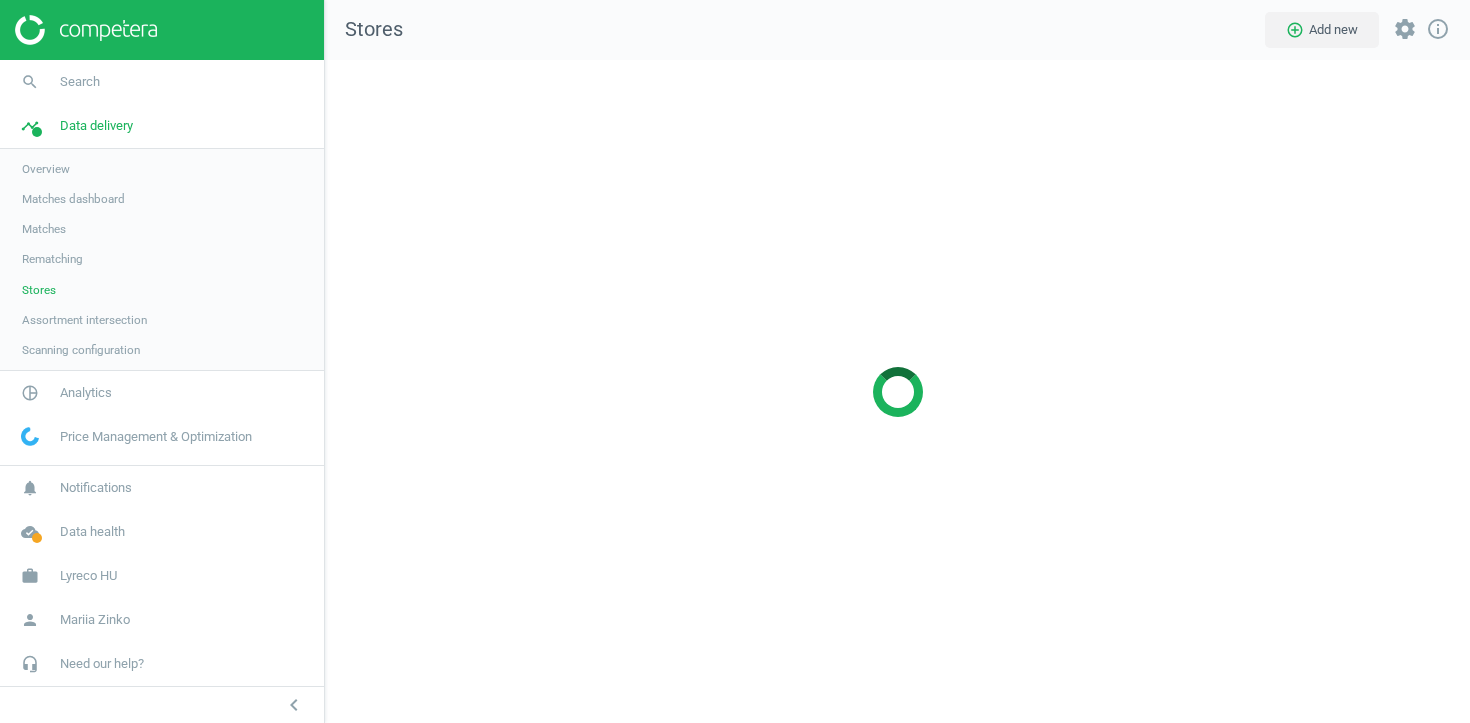 scroll, scrollTop: 10, scrollLeft: 10, axis: both 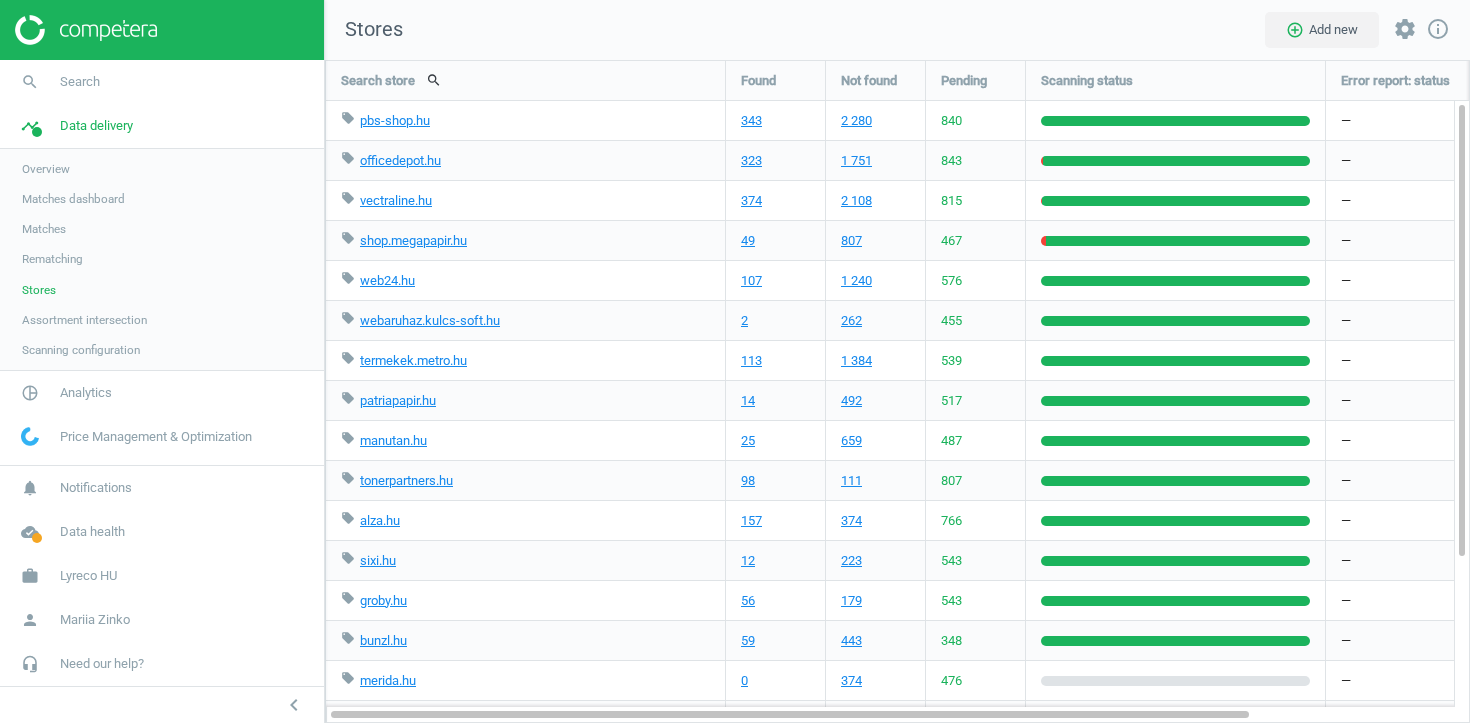 click on "Assortment intersection" at bounding box center [84, 320] 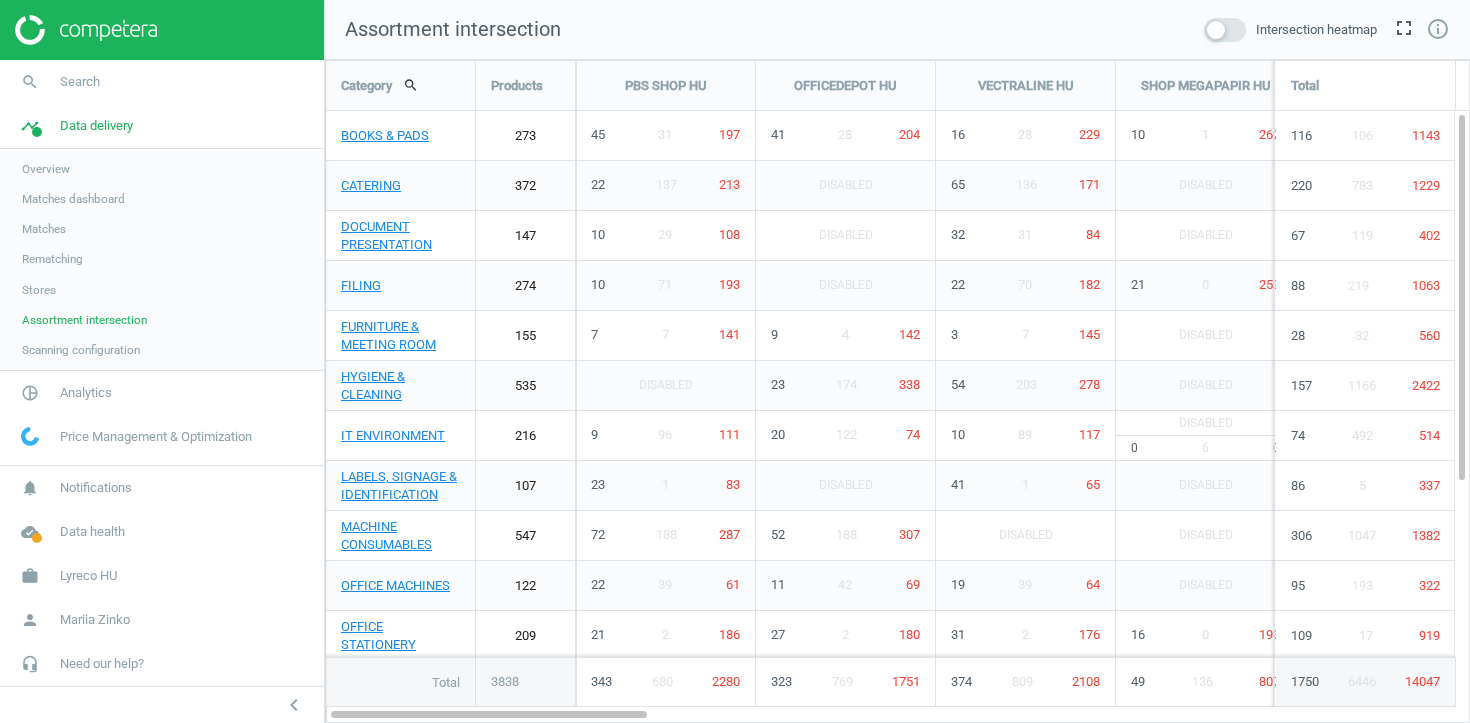 scroll, scrollTop: 10, scrollLeft: 10, axis: both 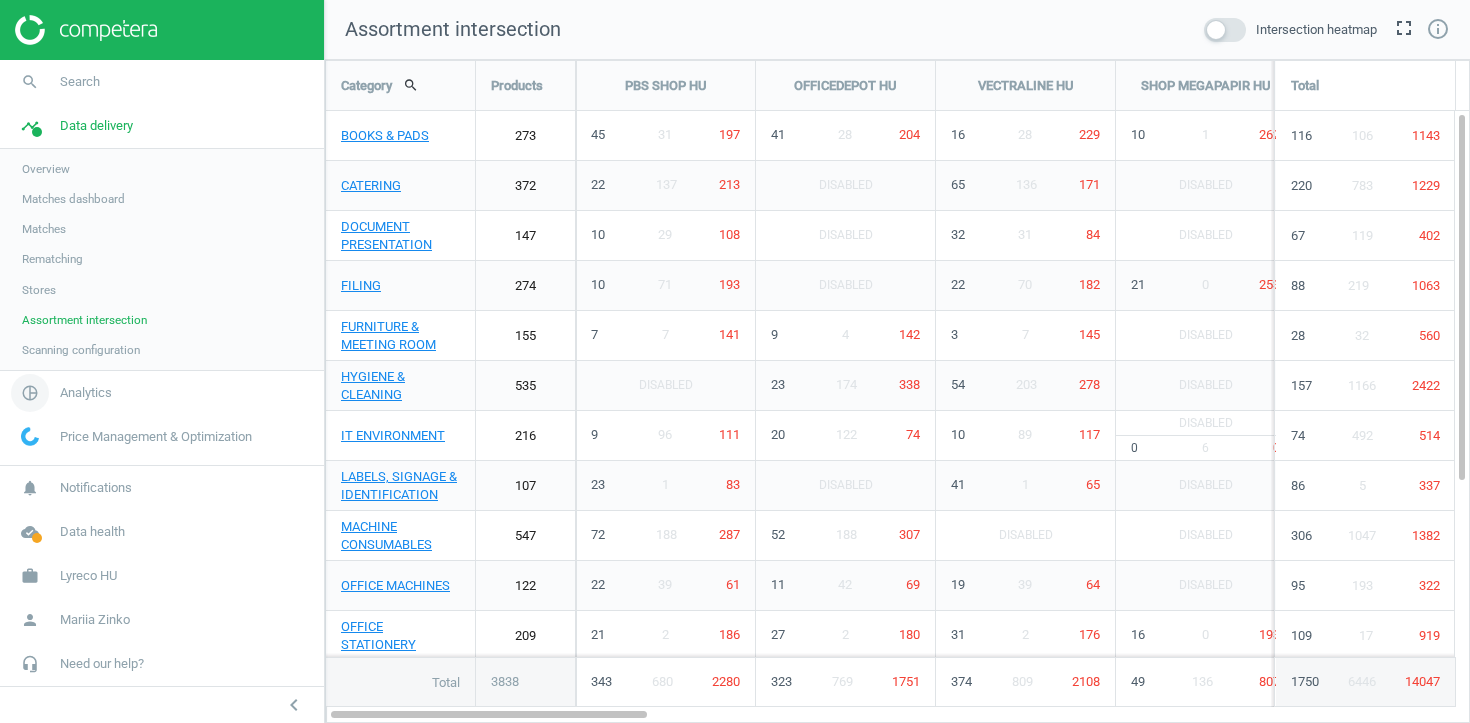click on "Analytics" at bounding box center (86, 393) 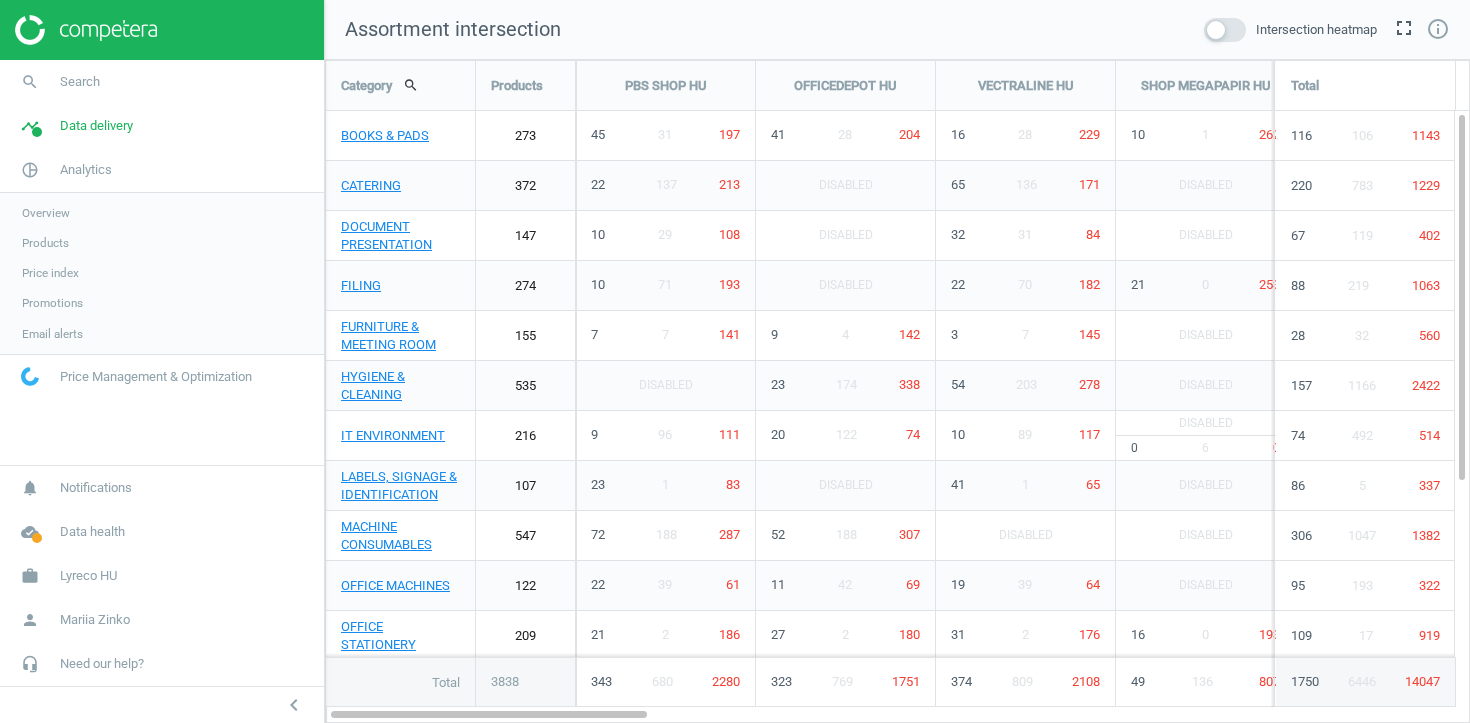 click on "Products" at bounding box center [162, 243] 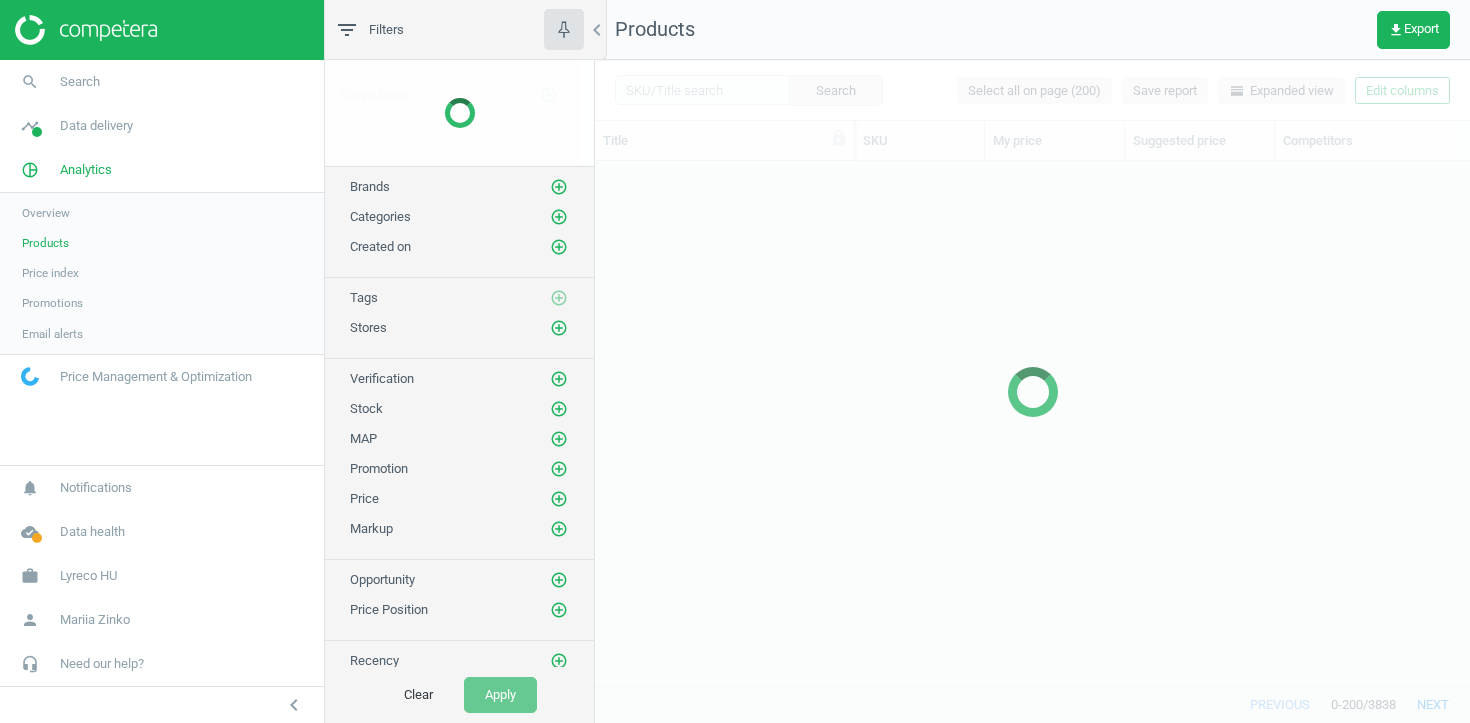 scroll, scrollTop: 1, scrollLeft: 1, axis: both 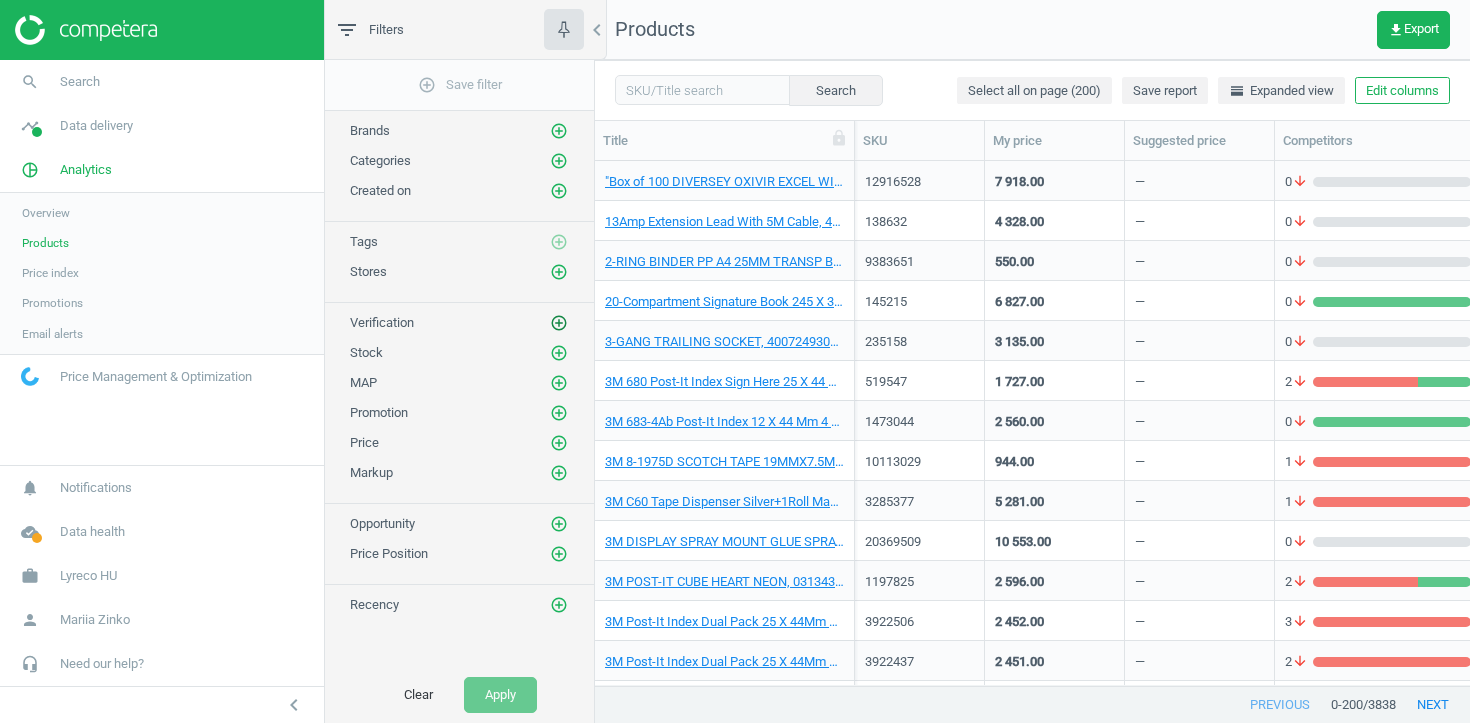 click on "add_circle_outline" at bounding box center (559, 323) 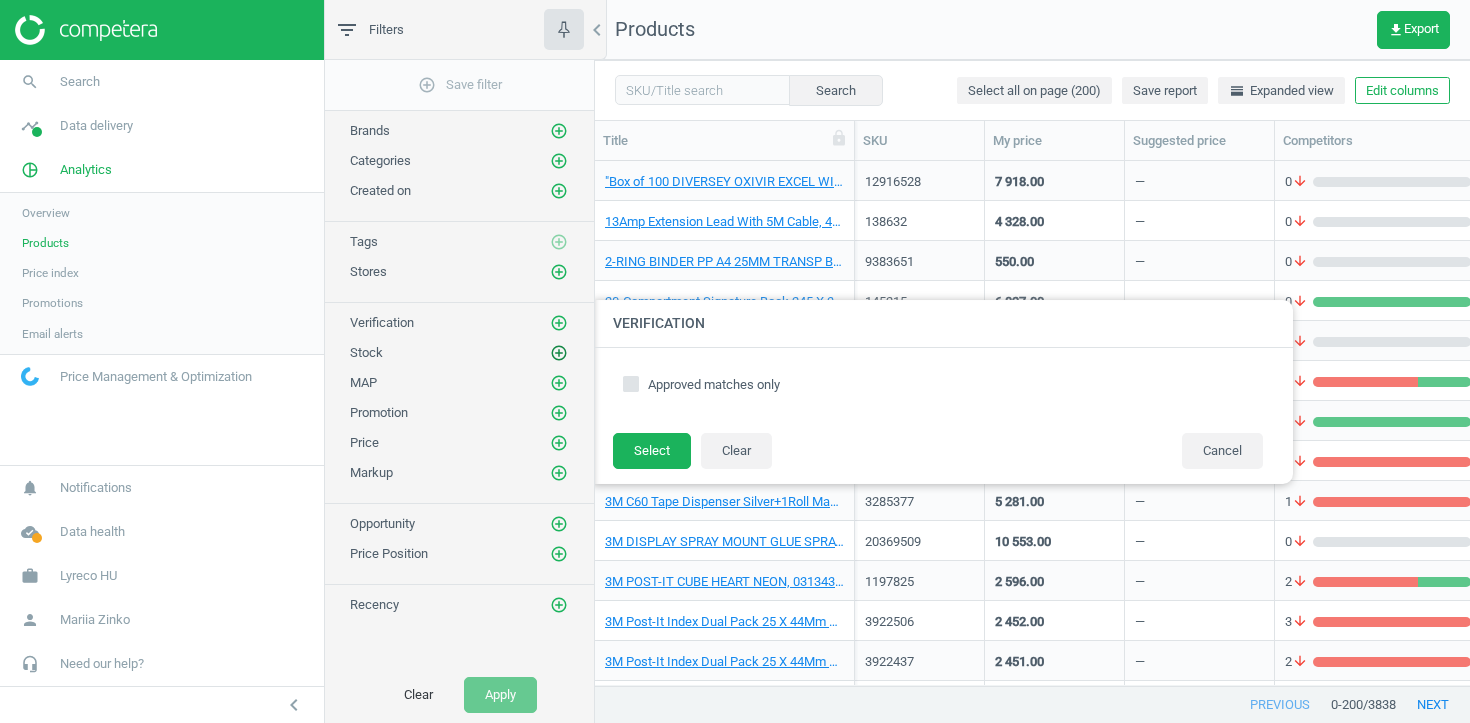 click on "add_circle_outline" at bounding box center [559, 353] 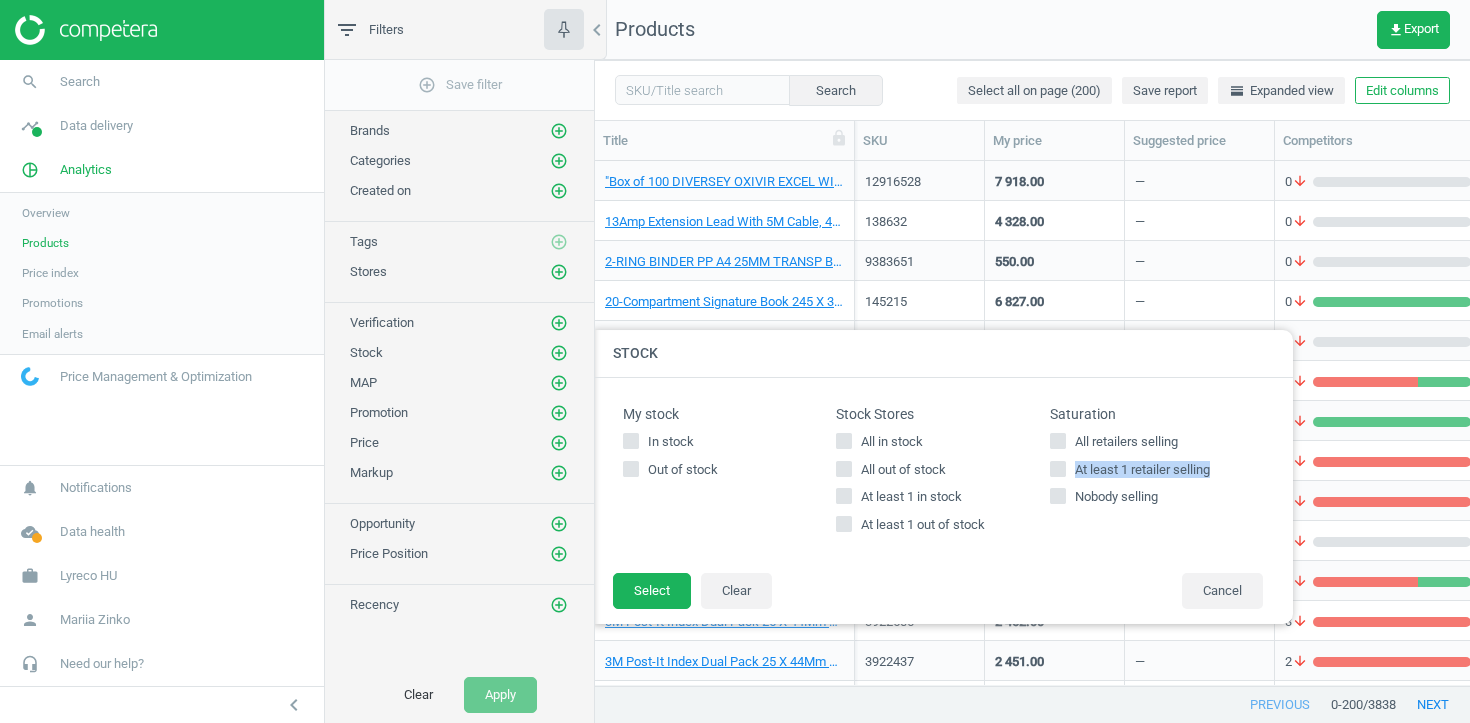 copy on "At least 1 retailer selling" 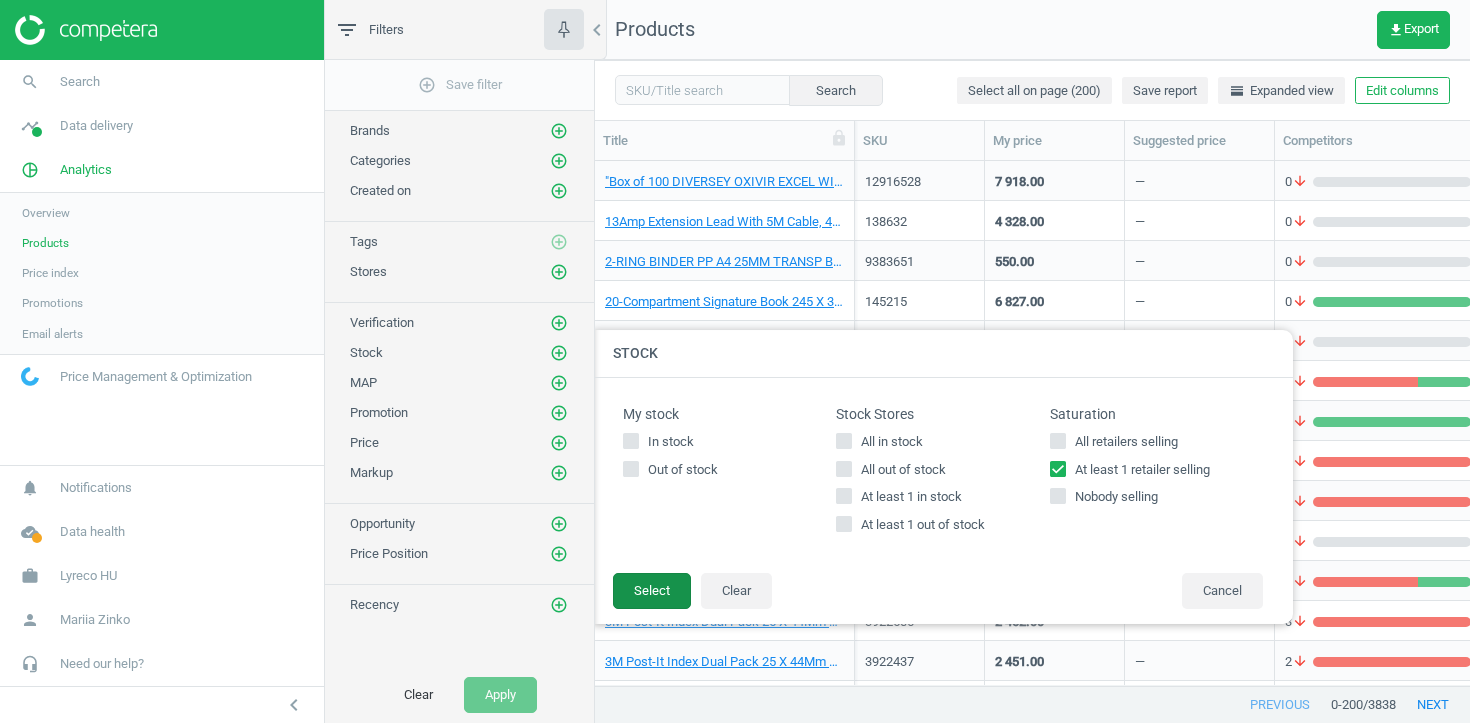 click on "Select" at bounding box center [652, 591] 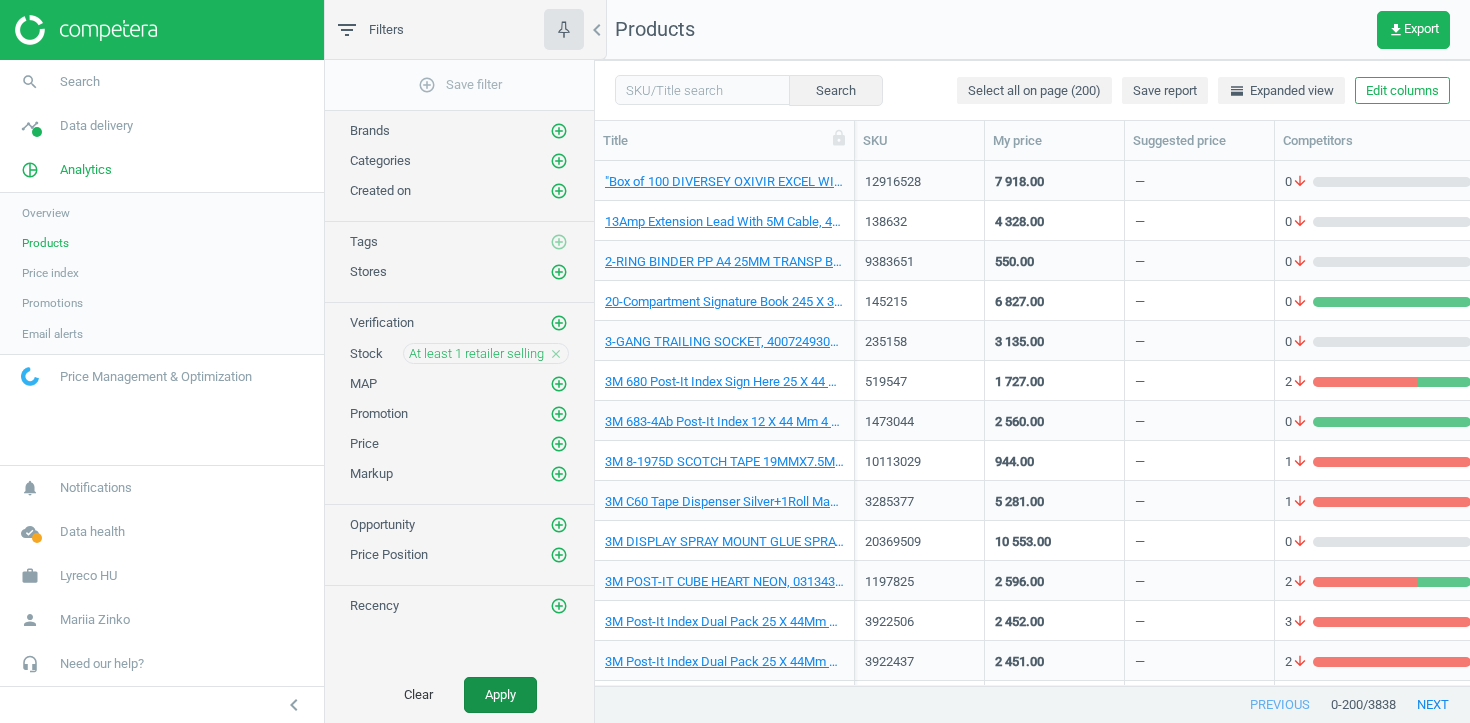 click on "Apply" at bounding box center [500, 695] 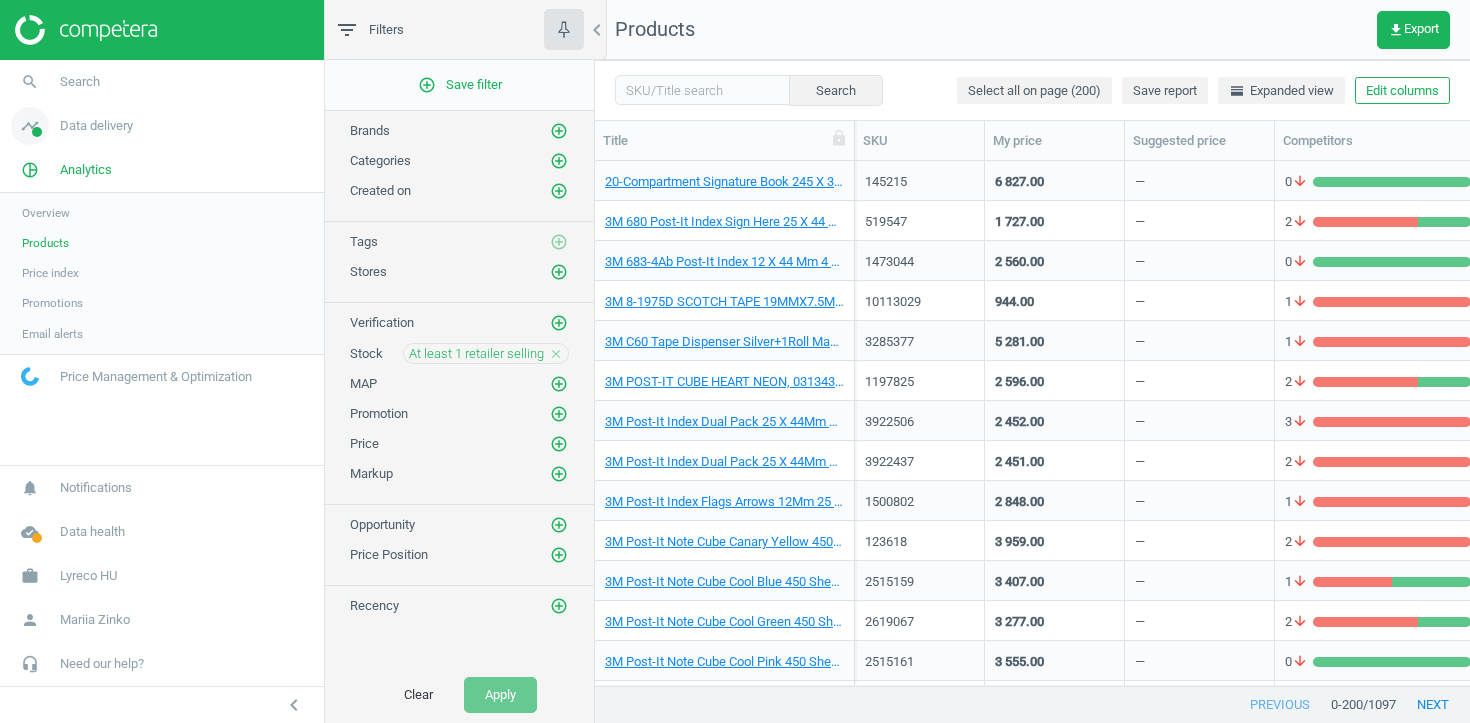 click on "Data delivery" at bounding box center (96, 126) 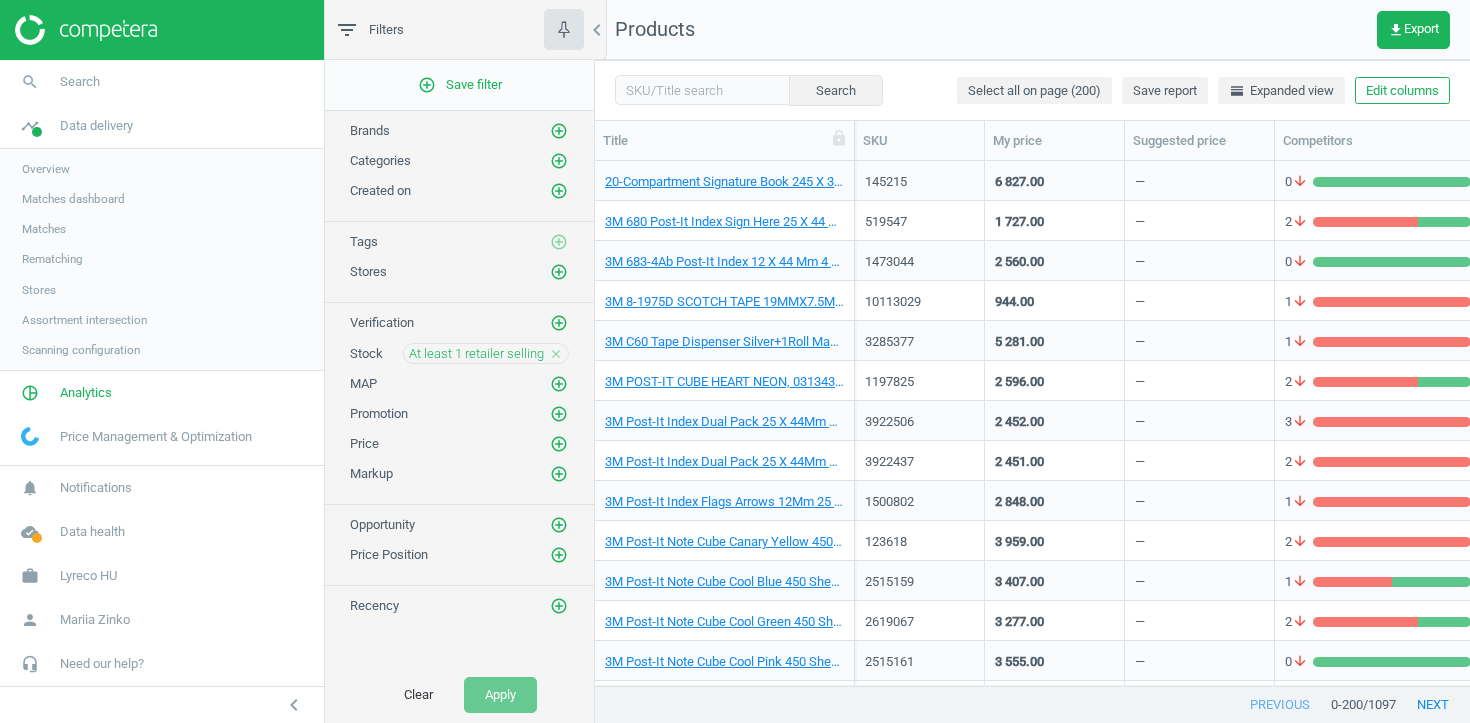 click on "Assortment intersection" at bounding box center (84, 320) 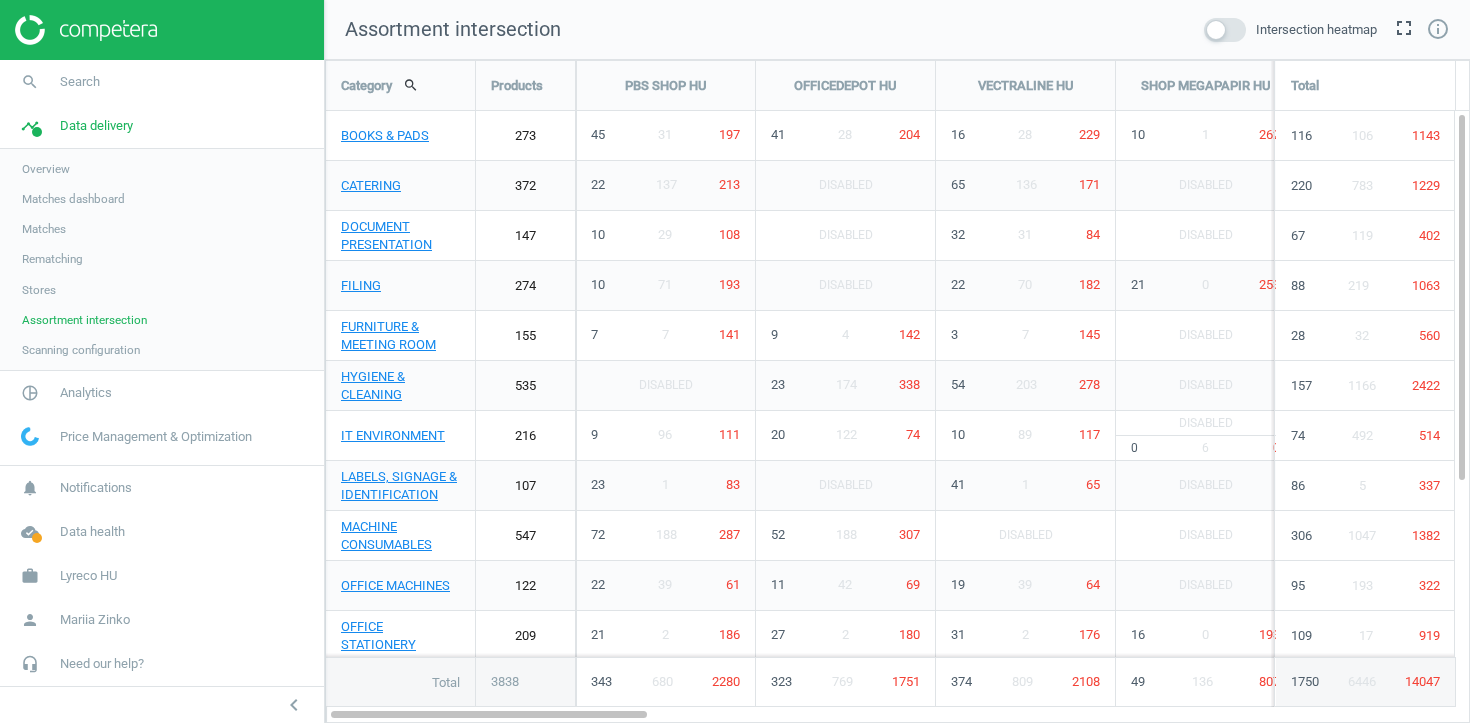 scroll, scrollTop: 10, scrollLeft: 10, axis: both 